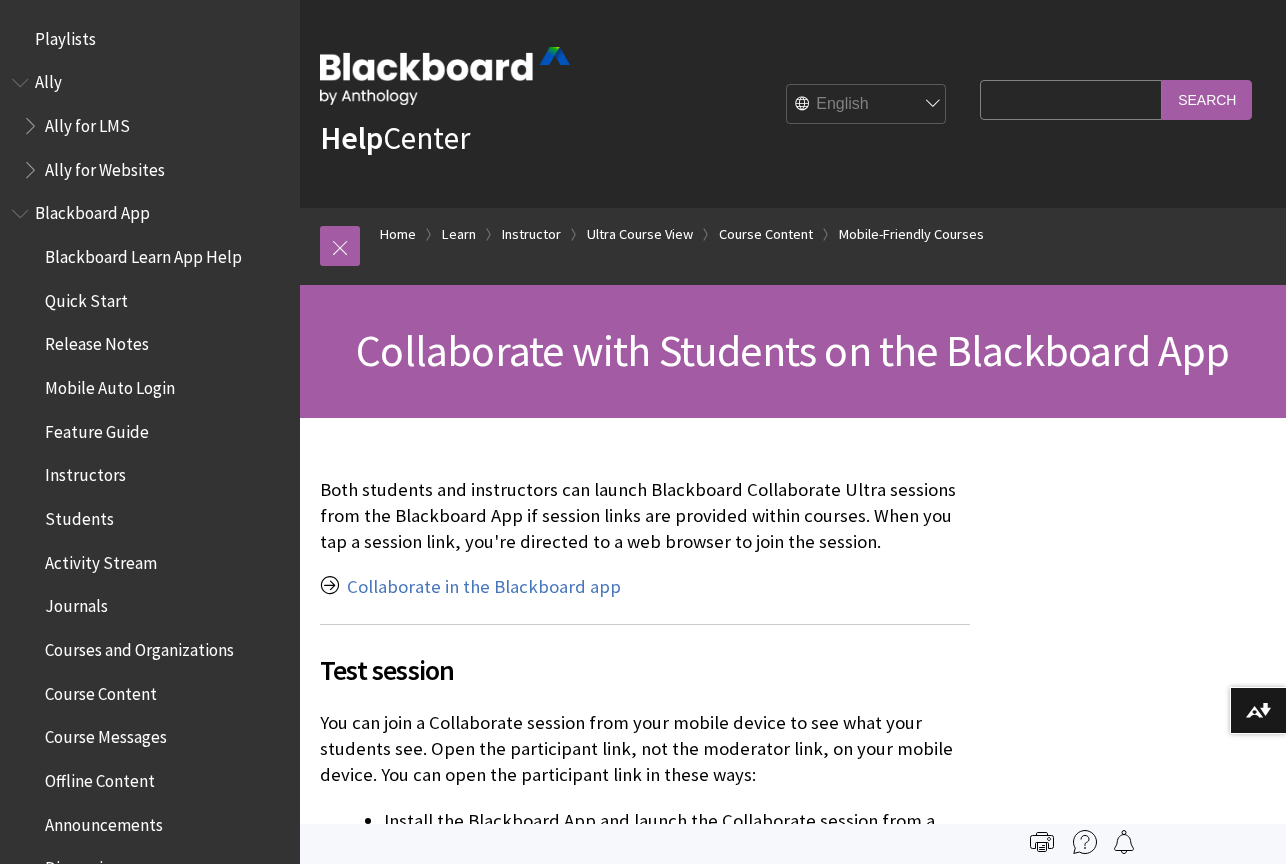 scroll, scrollTop: 0, scrollLeft: 0, axis: both 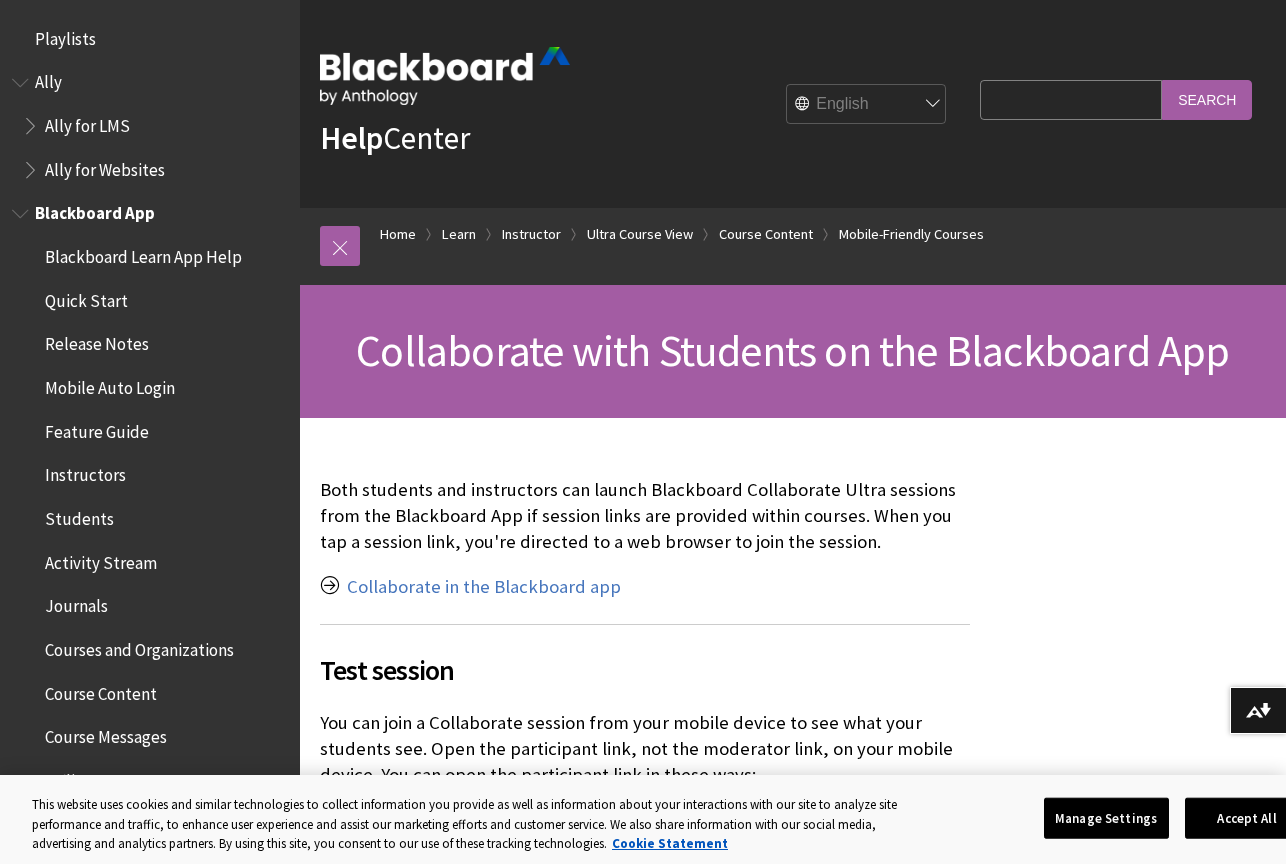 click at bounding box center [22, 209] 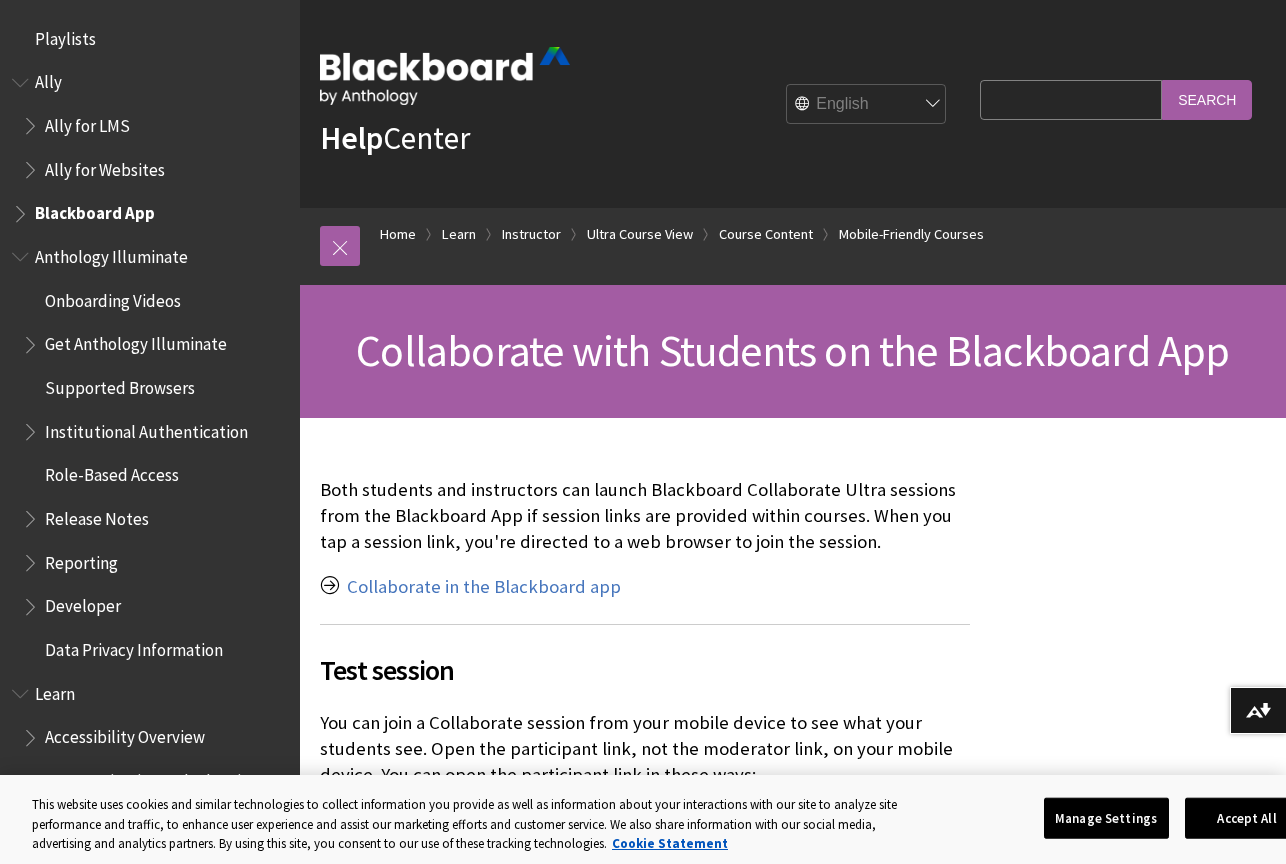 click at bounding box center [22, 252] 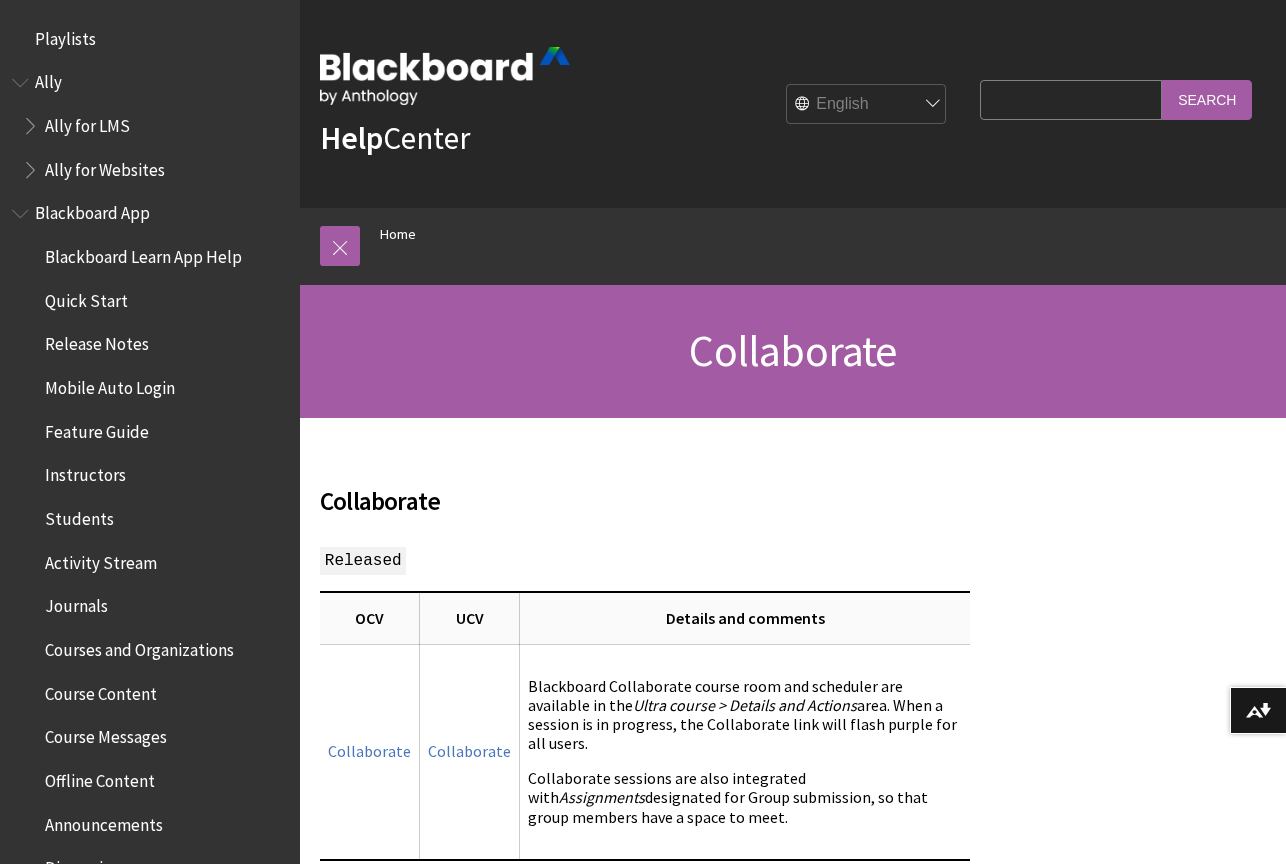 scroll, scrollTop: 0, scrollLeft: 0, axis: both 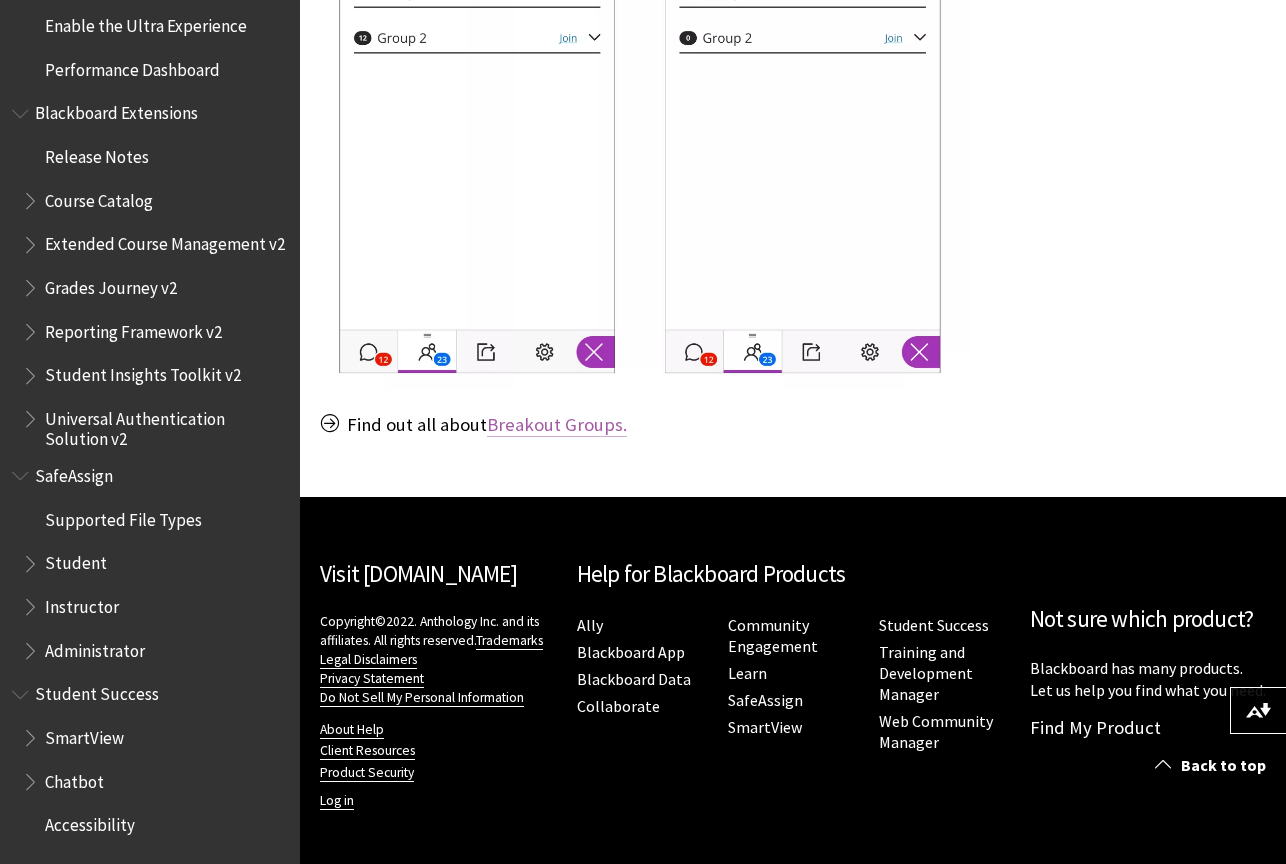 click on "Breakout Groups." at bounding box center (557, 425) 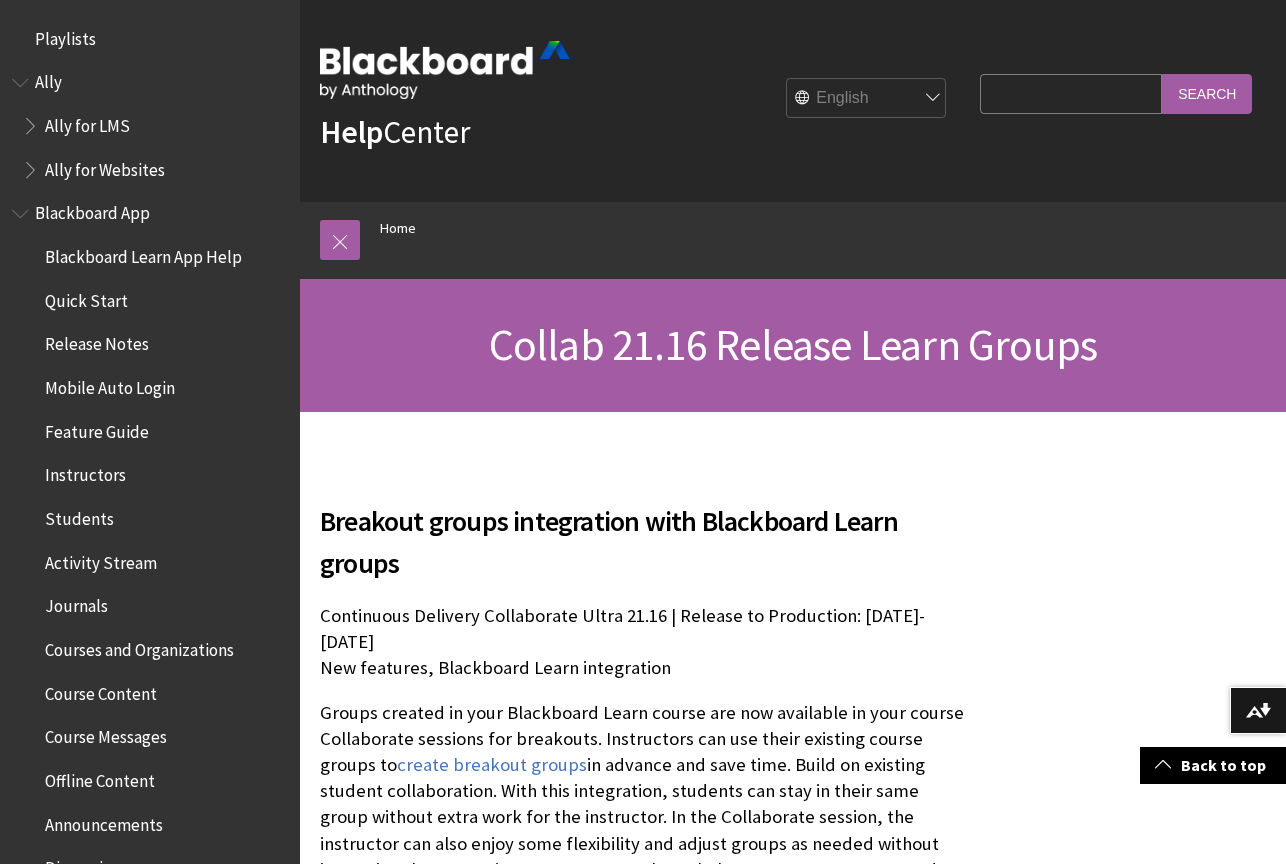 scroll, scrollTop: 0, scrollLeft: 0, axis: both 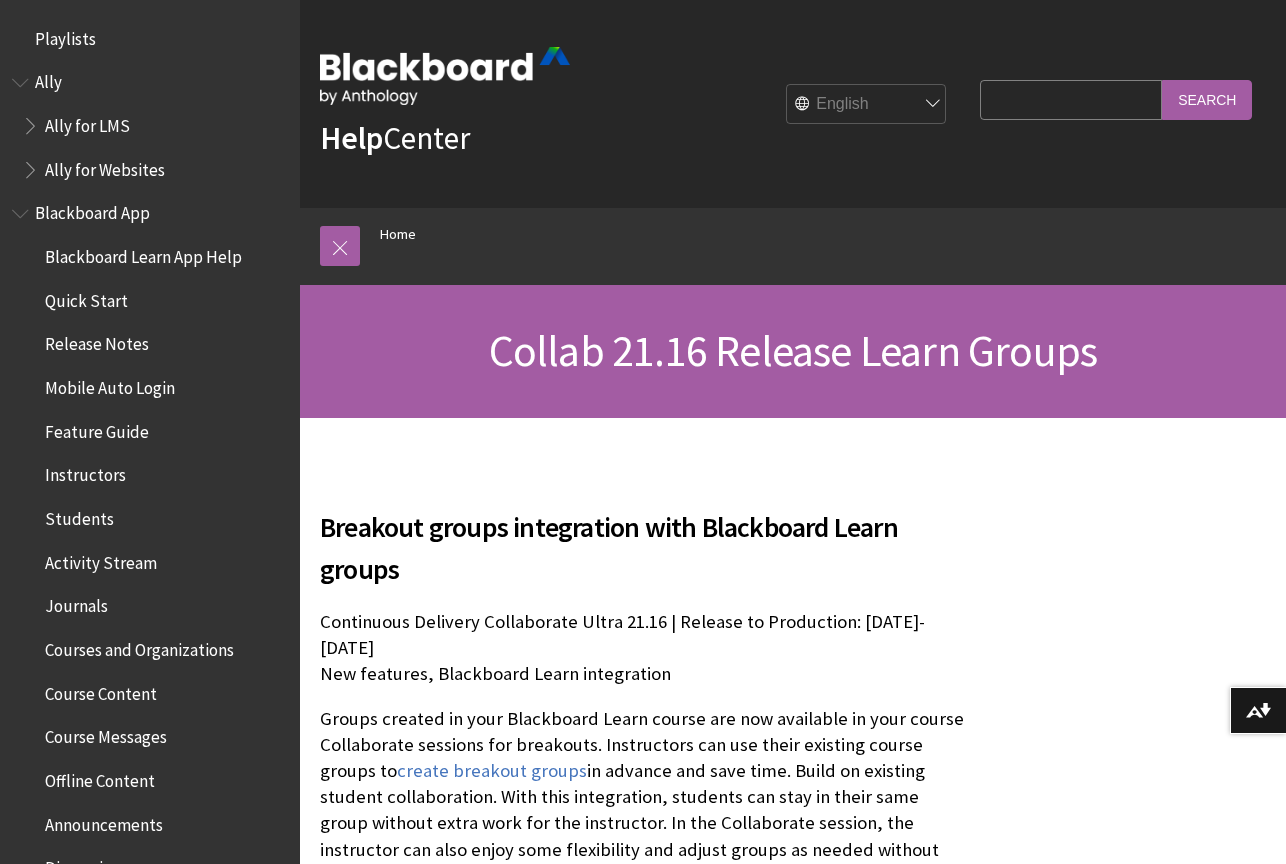 click at bounding box center [22, 209] 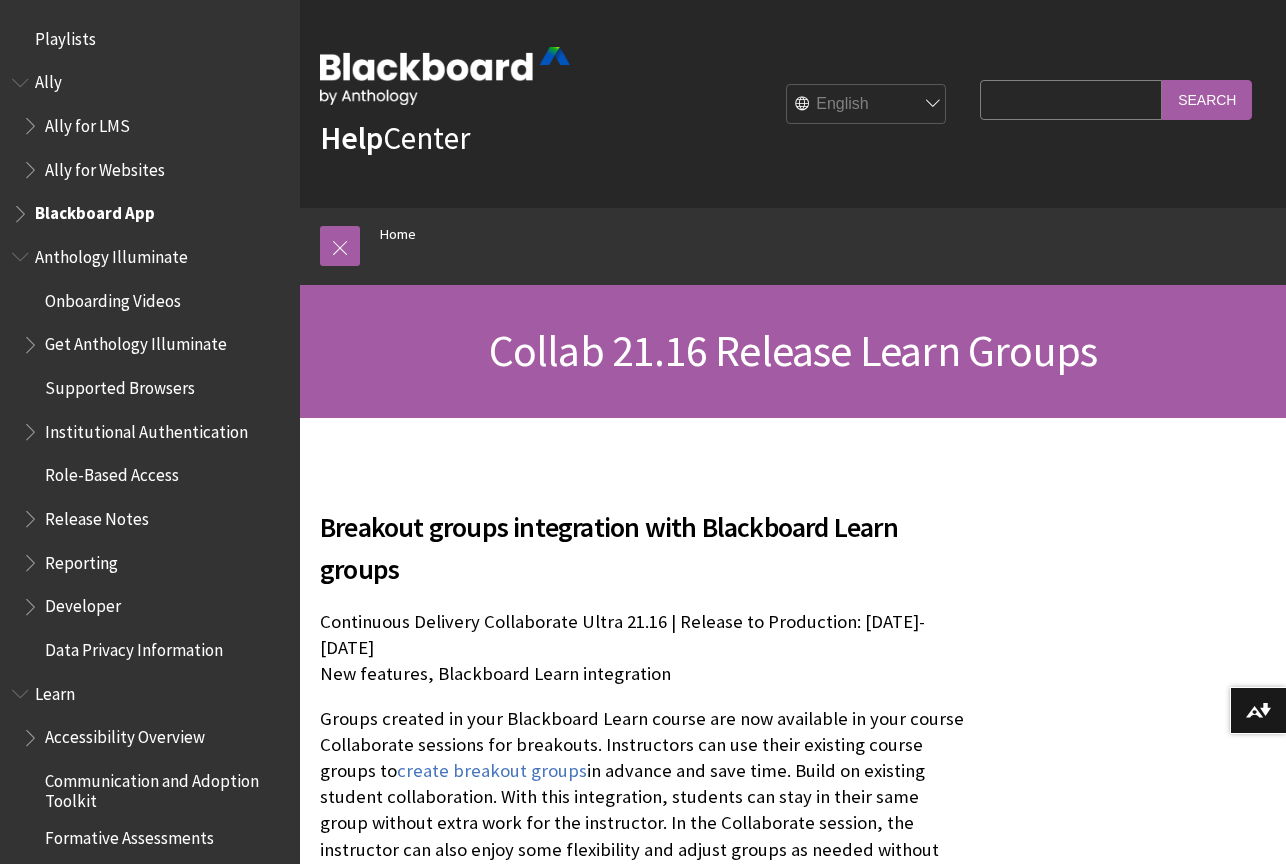 click at bounding box center [22, 252] 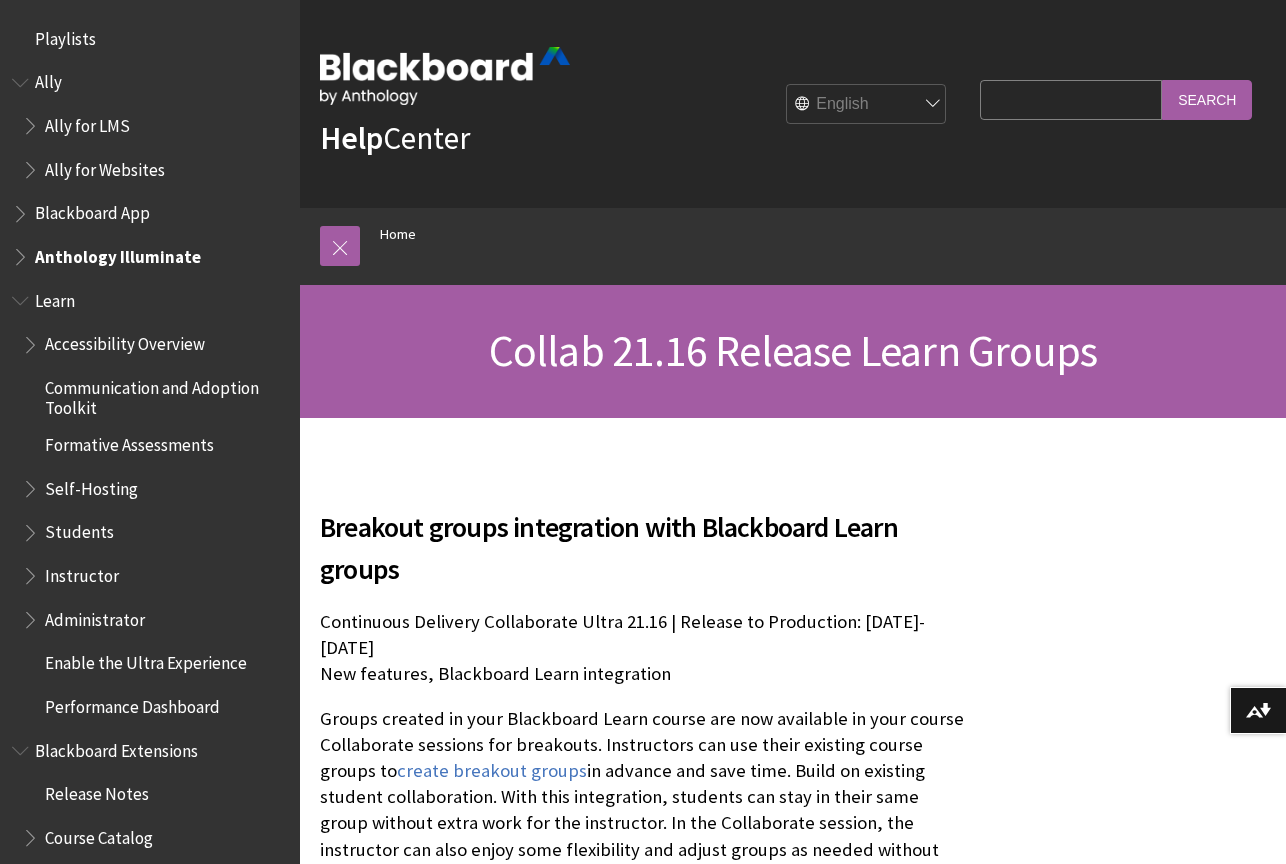 click at bounding box center [22, 252] 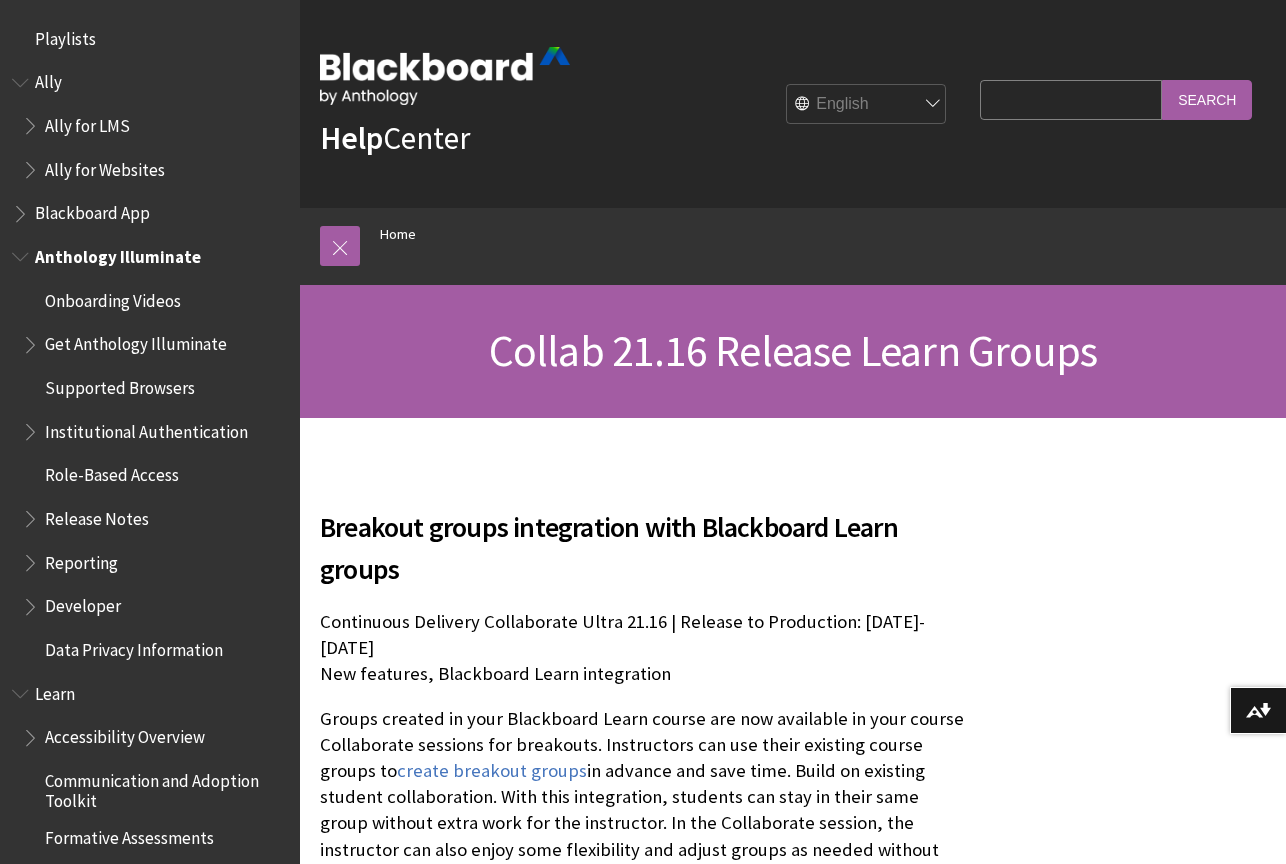click on "Anthology Illuminate" at bounding box center (118, 253) 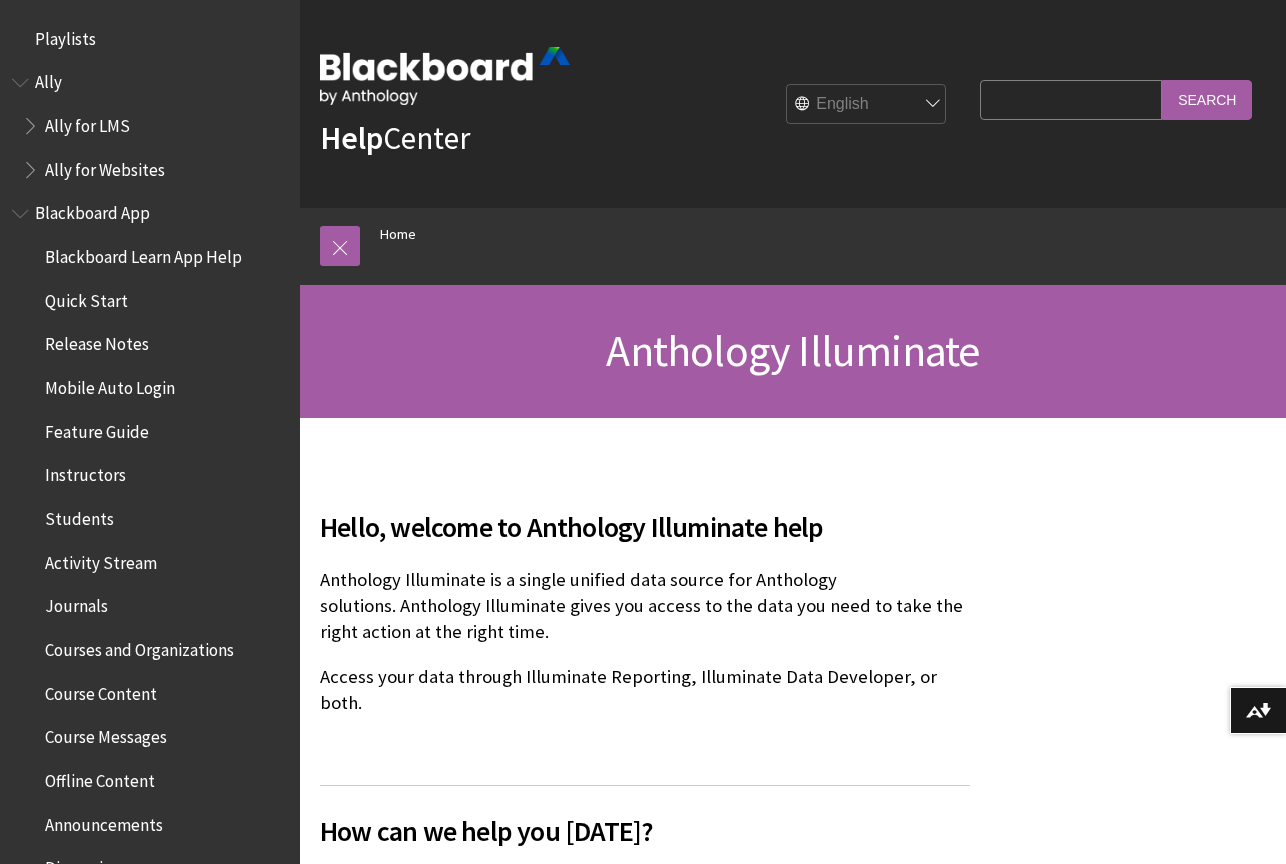 scroll, scrollTop: 0, scrollLeft: 0, axis: both 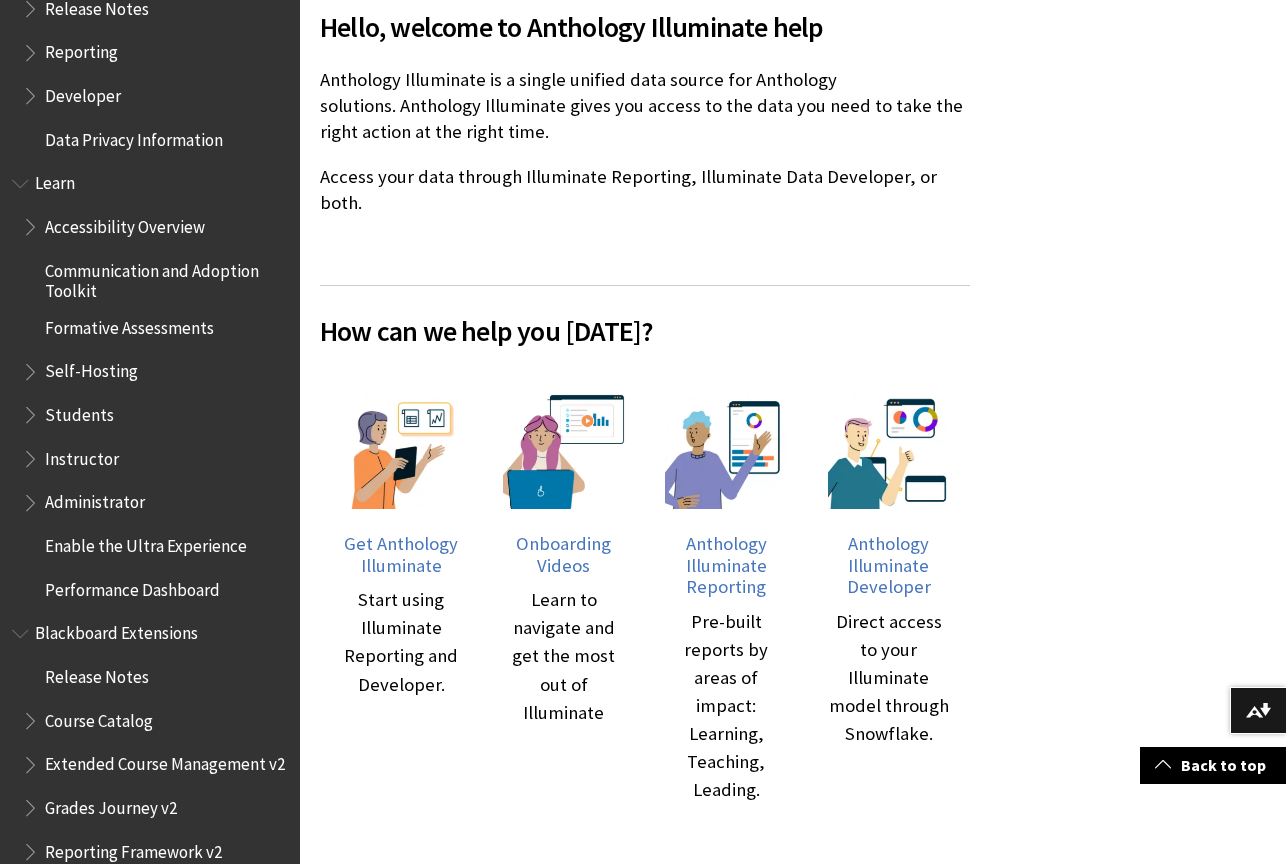 click at bounding box center (32, 454) 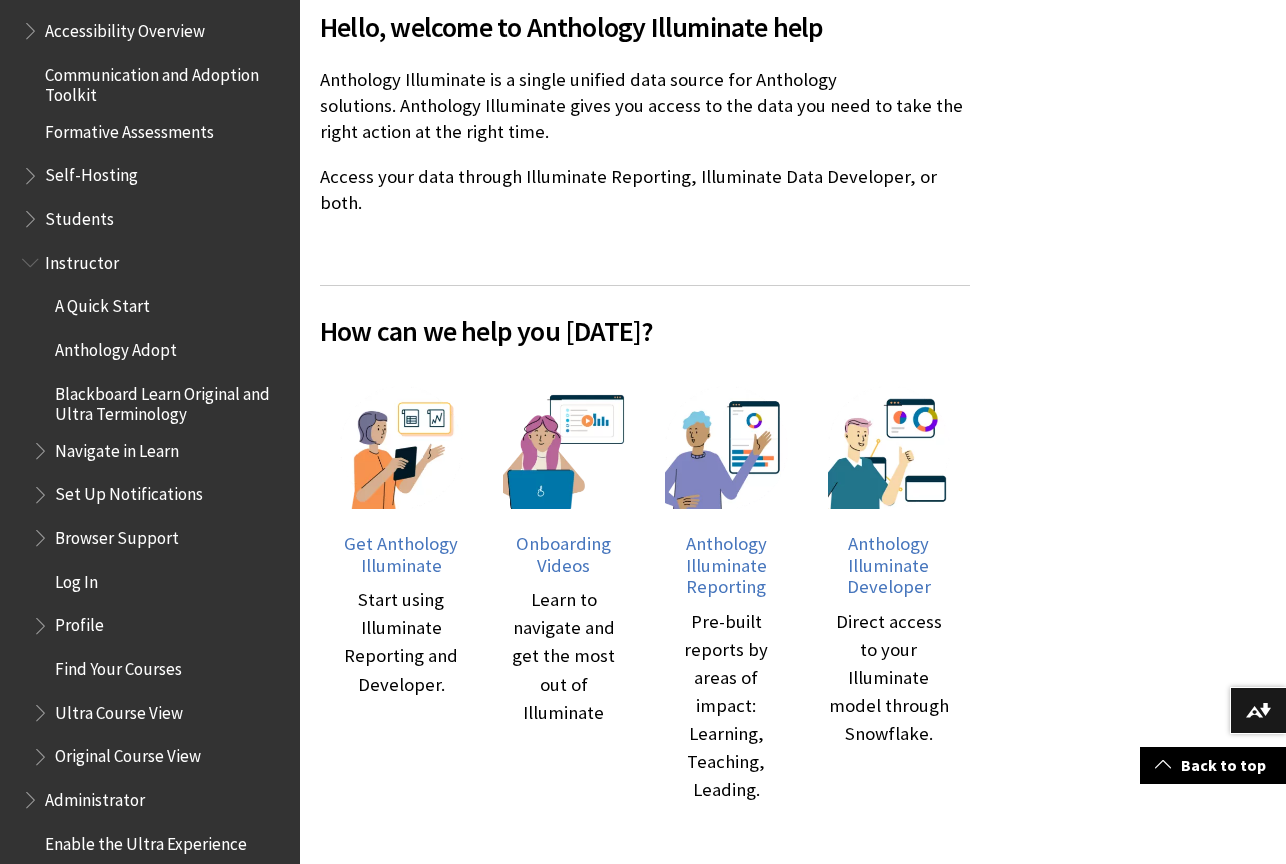 scroll, scrollTop: 1758, scrollLeft: 0, axis: vertical 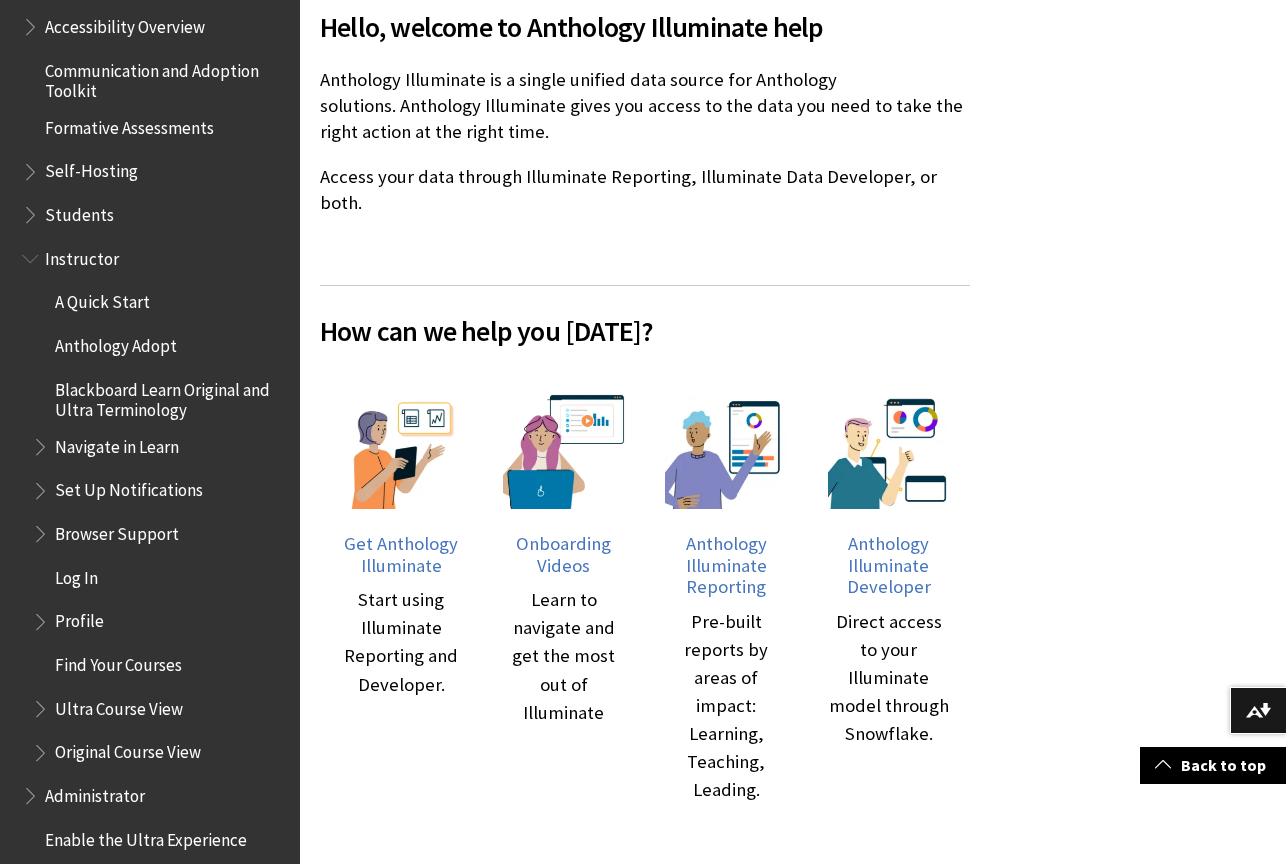 click on "Blackboard Learn Original and Ultra Terminology" at bounding box center (170, 396) 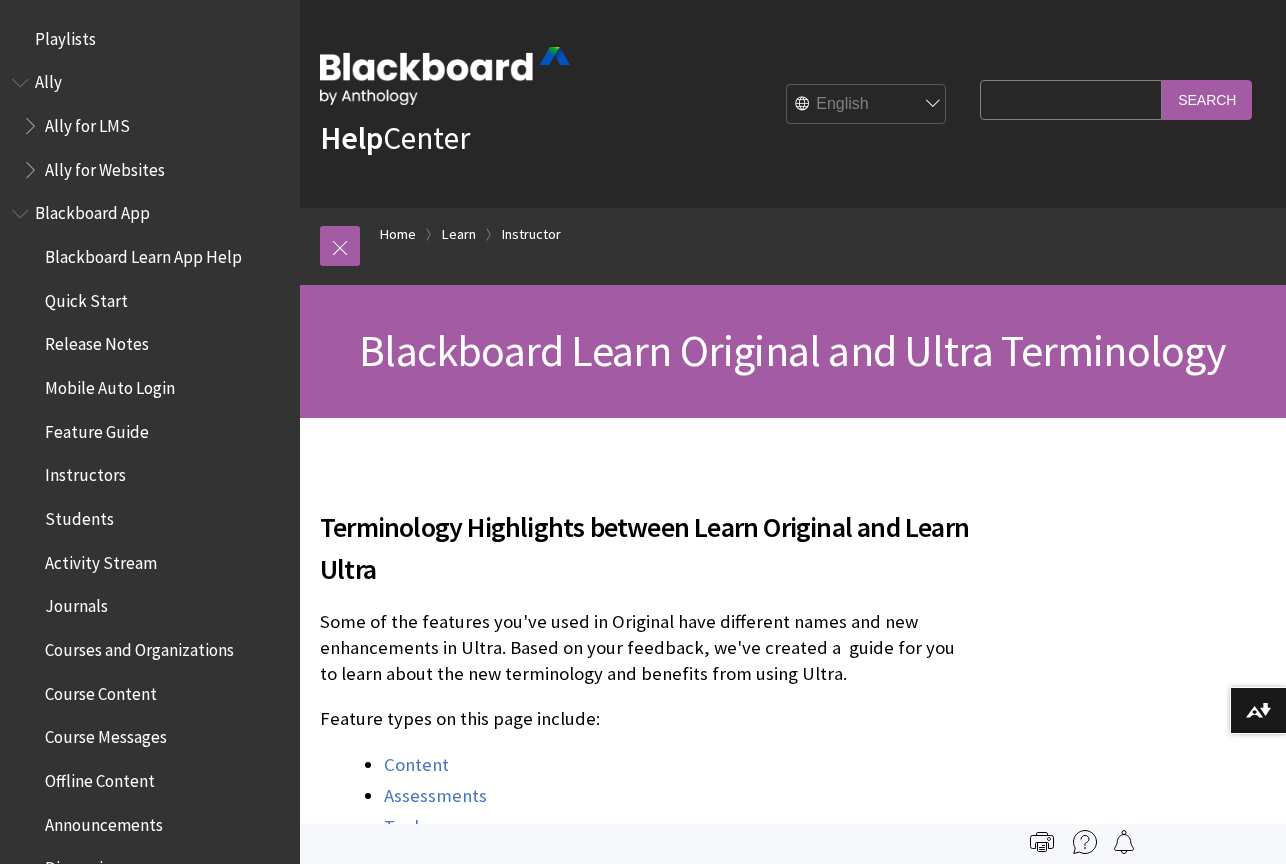 scroll, scrollTop: 0, scrollLeft: 0, axis: both 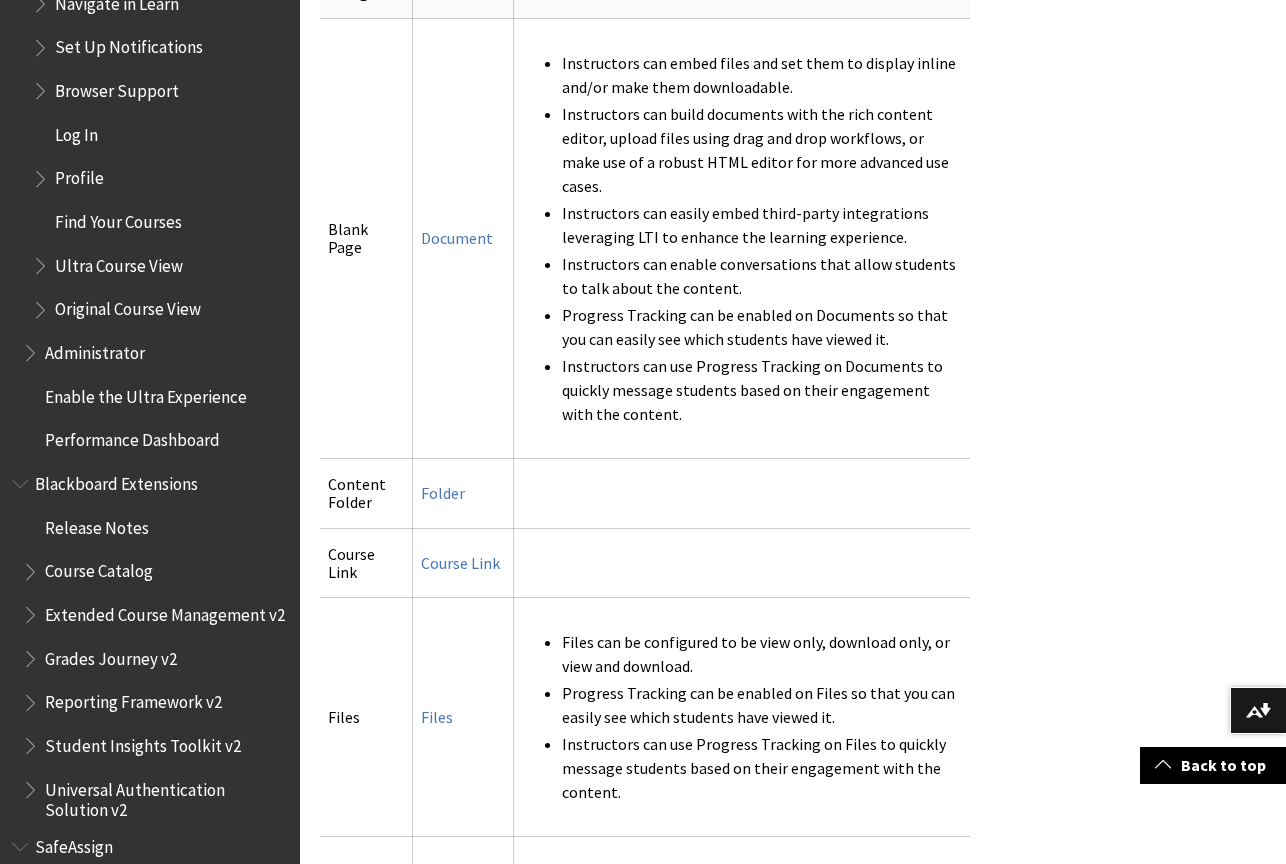 click at bounding box center [22, 479] 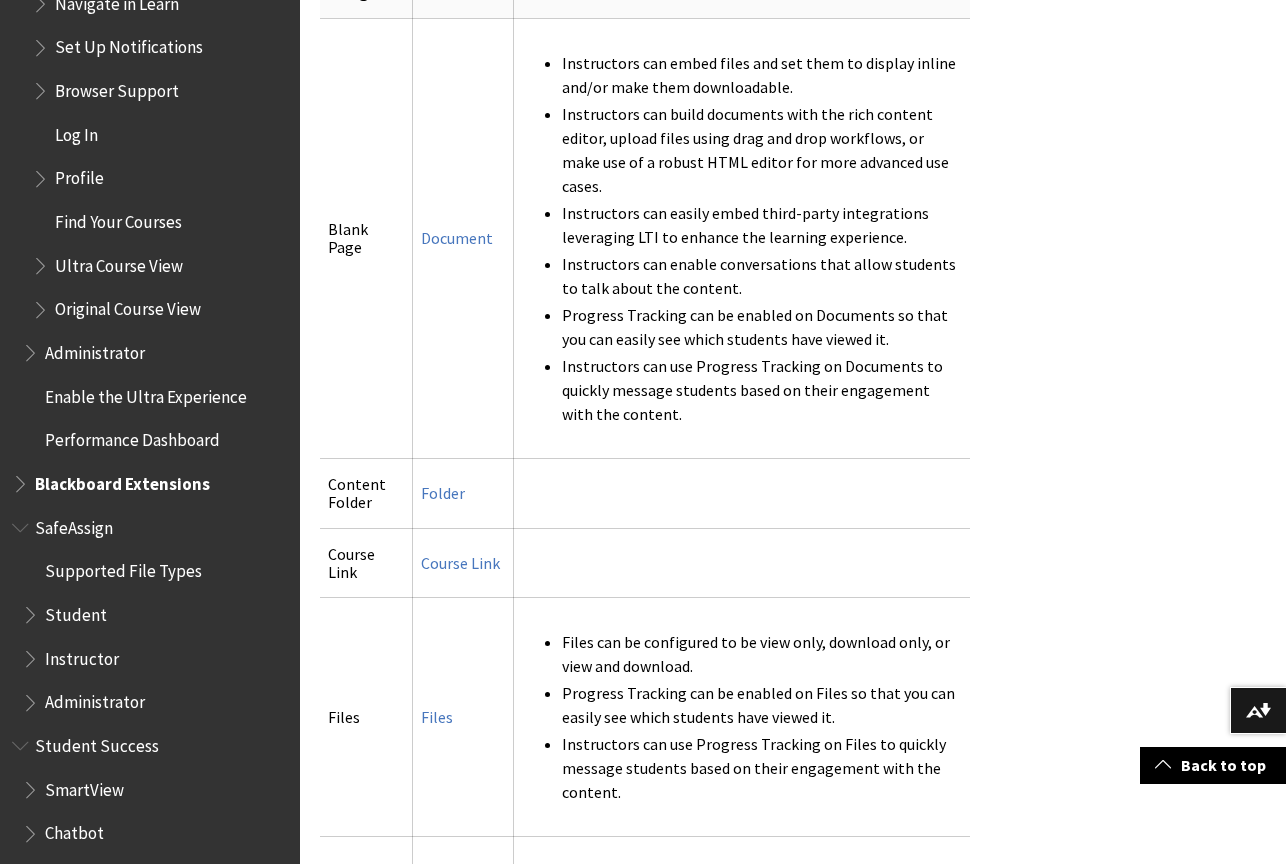 click at bounding box center [22, 479] 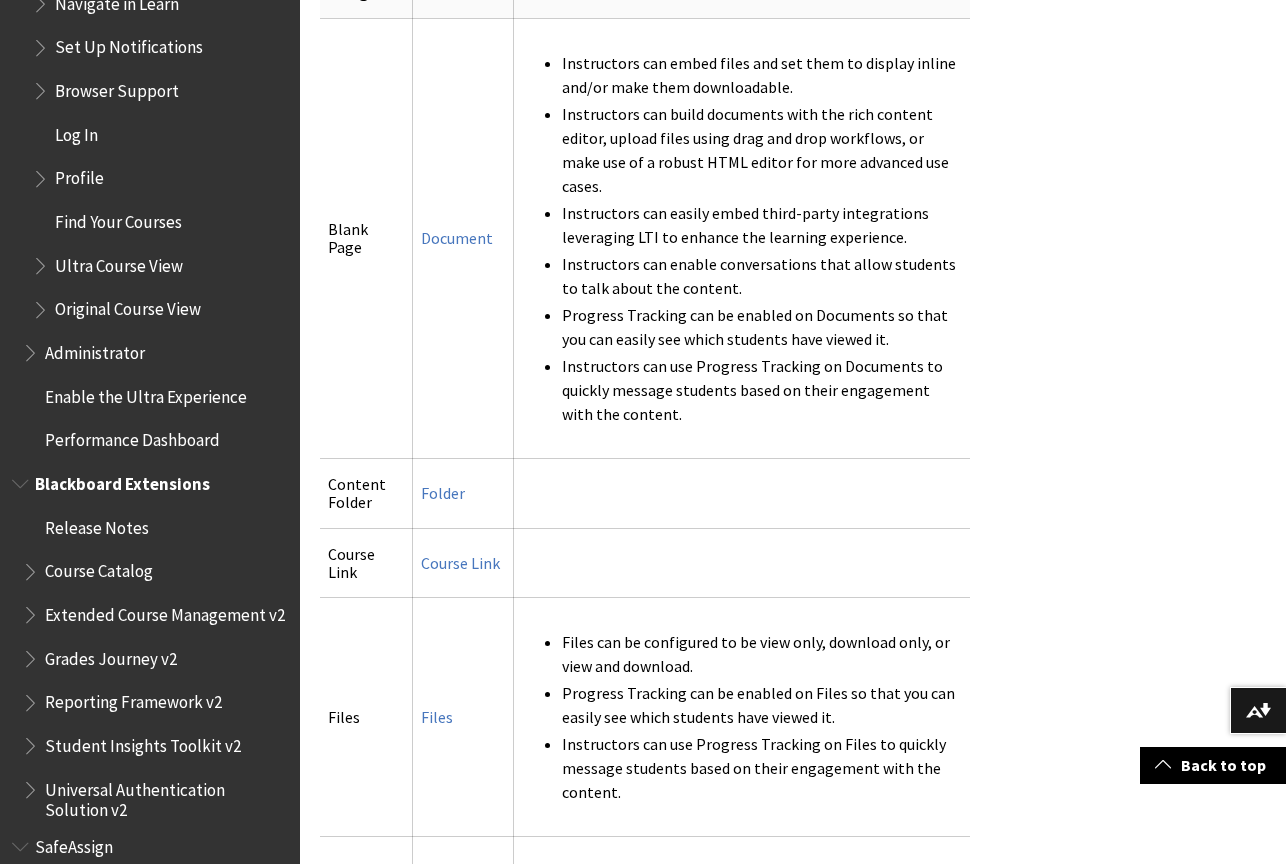 click at bounding box center (22, 479) 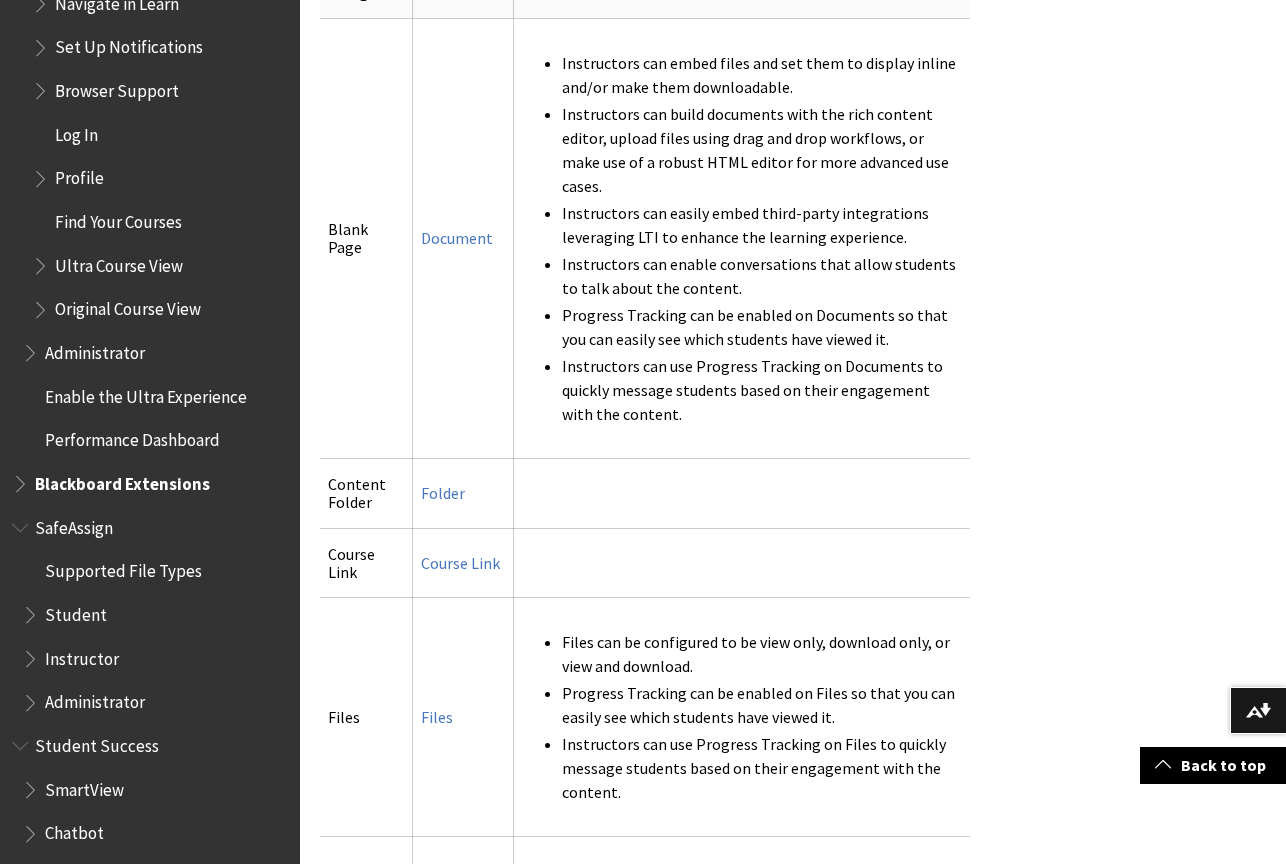 click at bounding box center (42, 261) 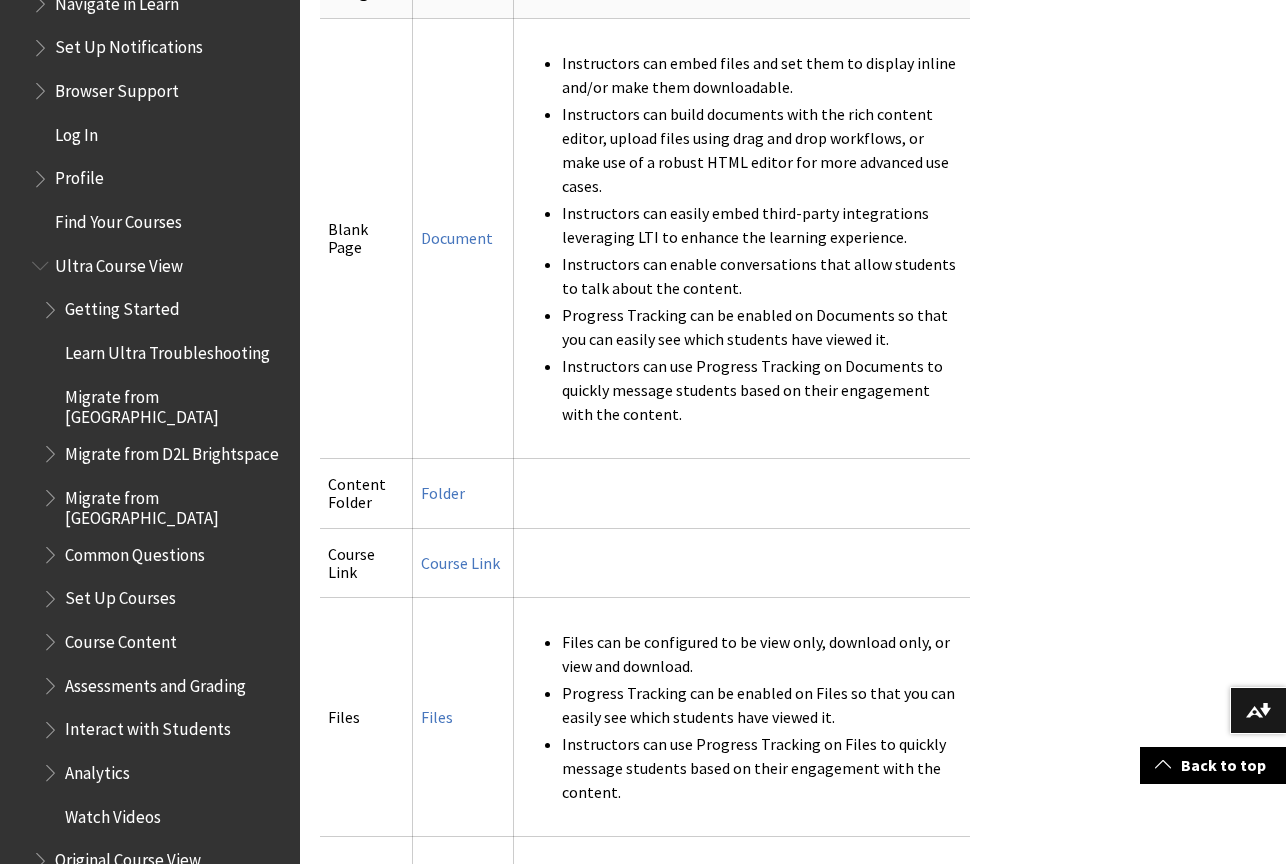 click at bounding box center [52, 725] 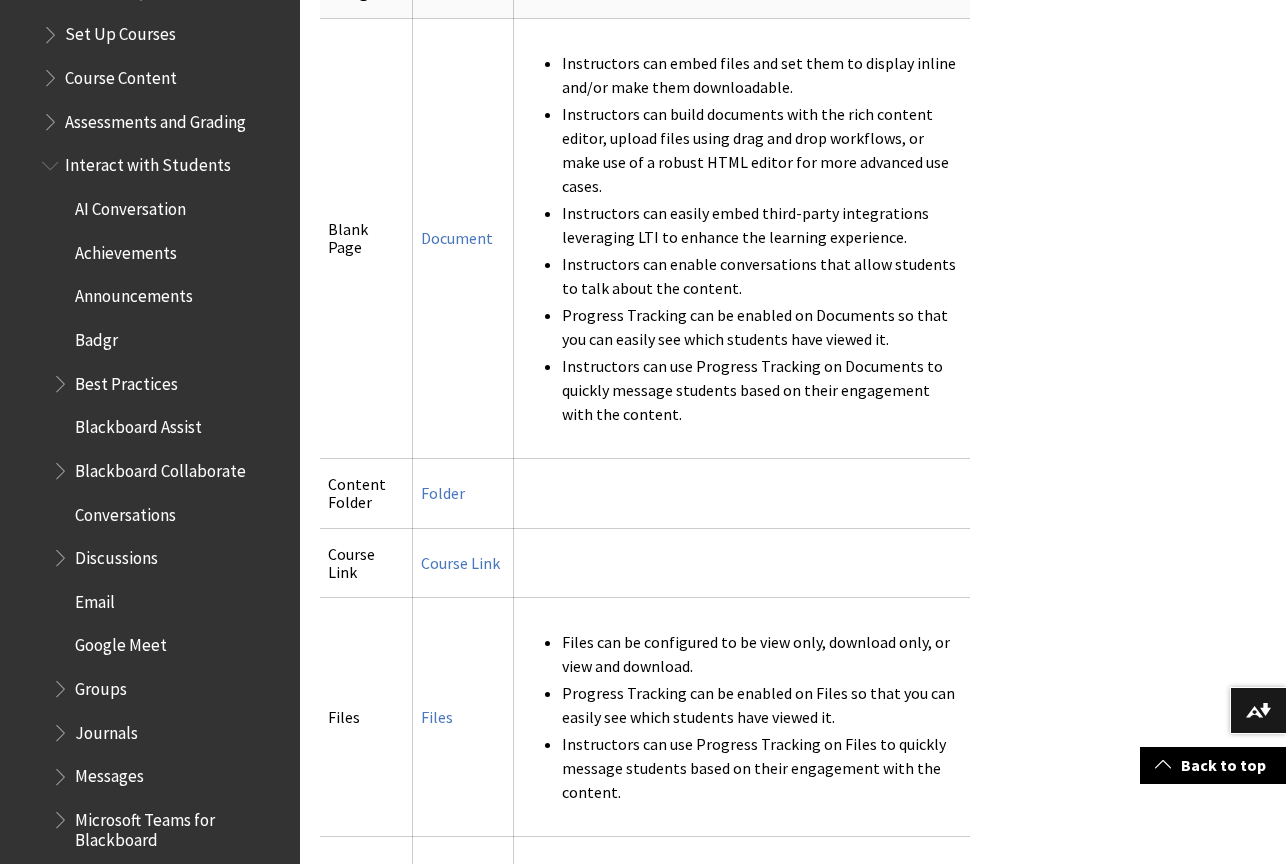 scroll, scrollTop: 2801, scrollLeft: 0, axis: vertical 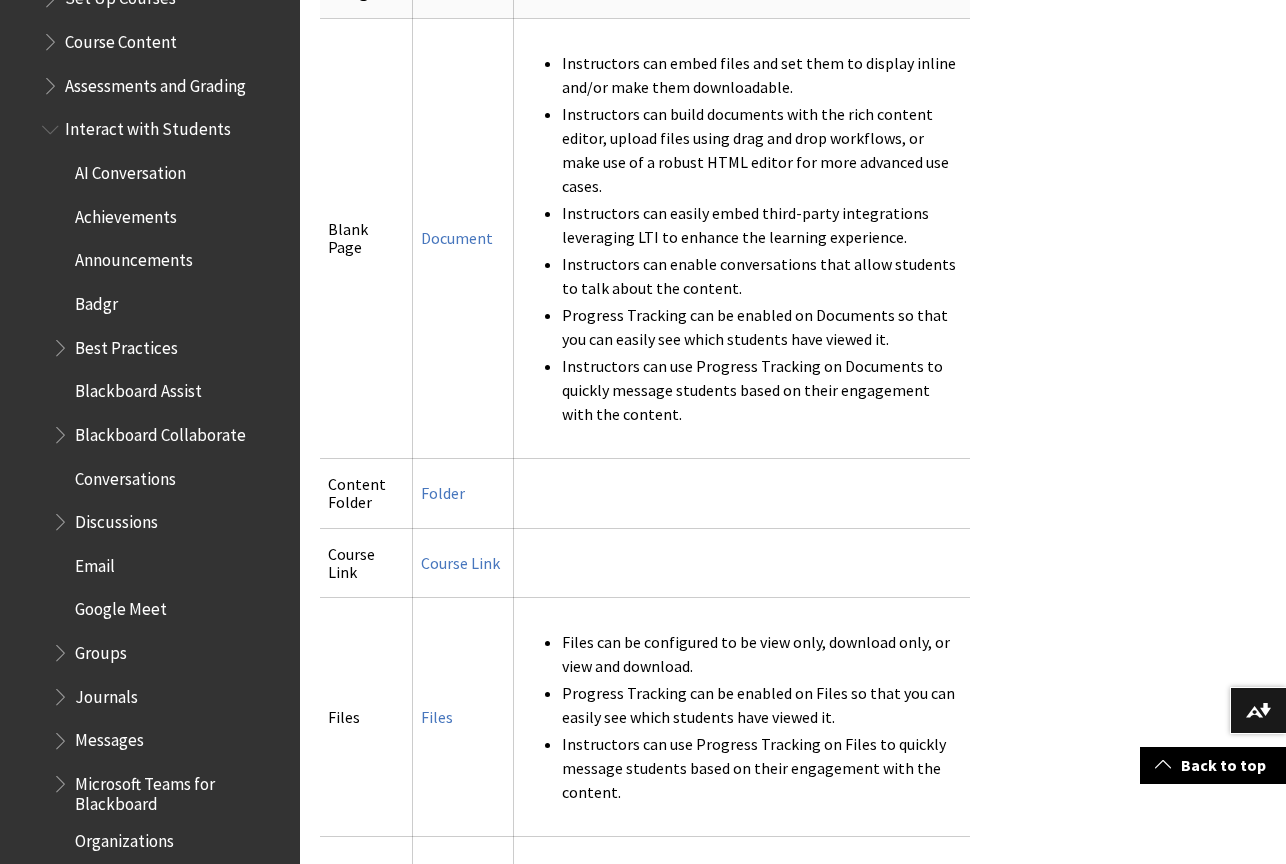 click at bounding box center [62, 430] 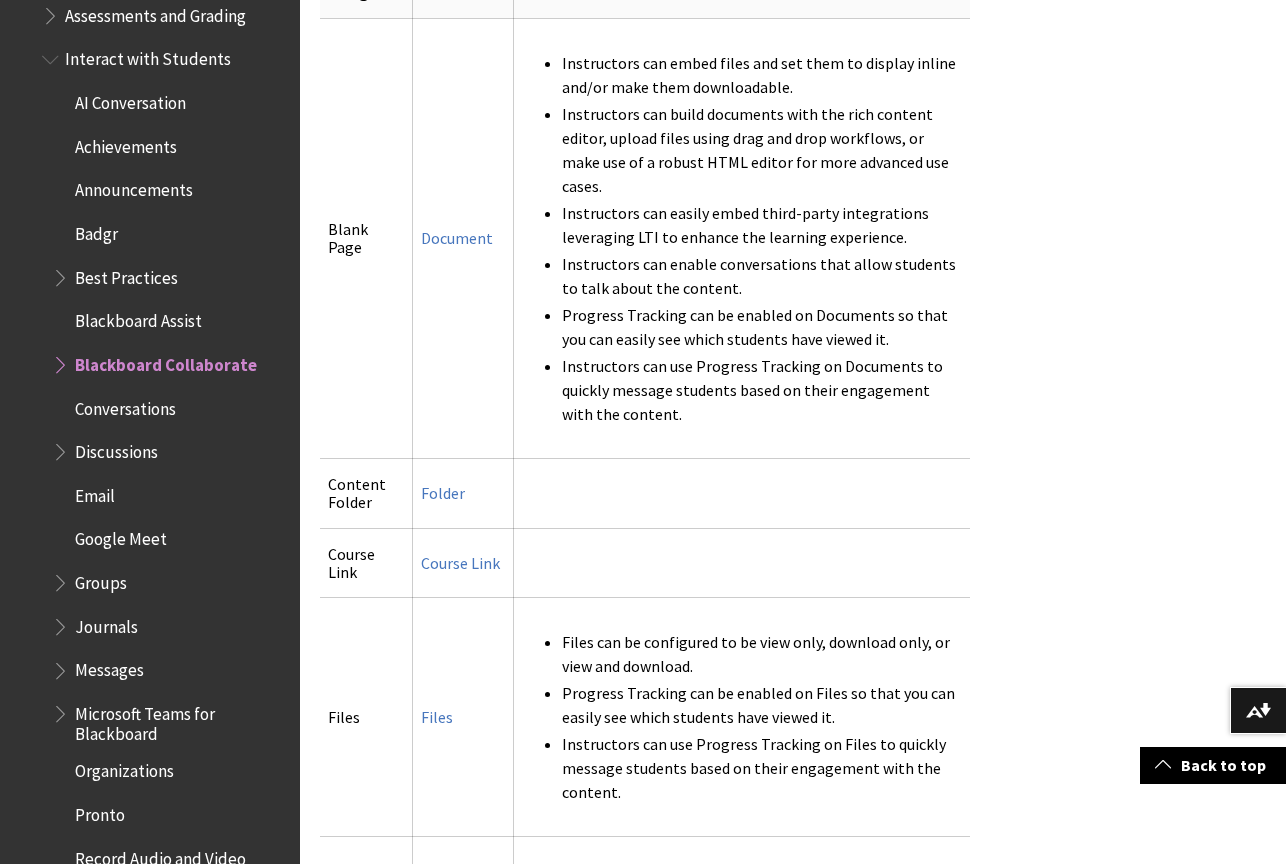 scroll, scrollTop: 2901, scrollLeft: 0, axis: vertical 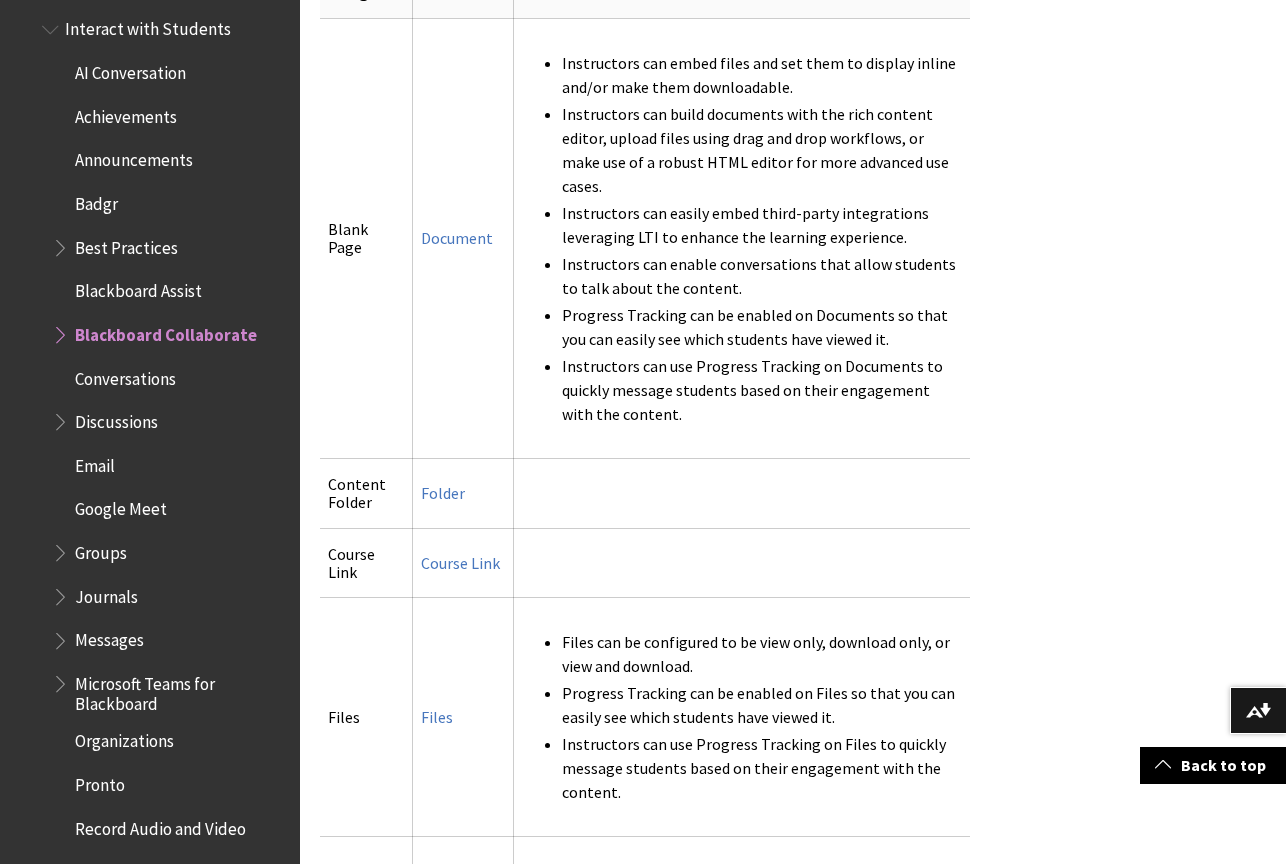 click at bounding box center [62, 548] 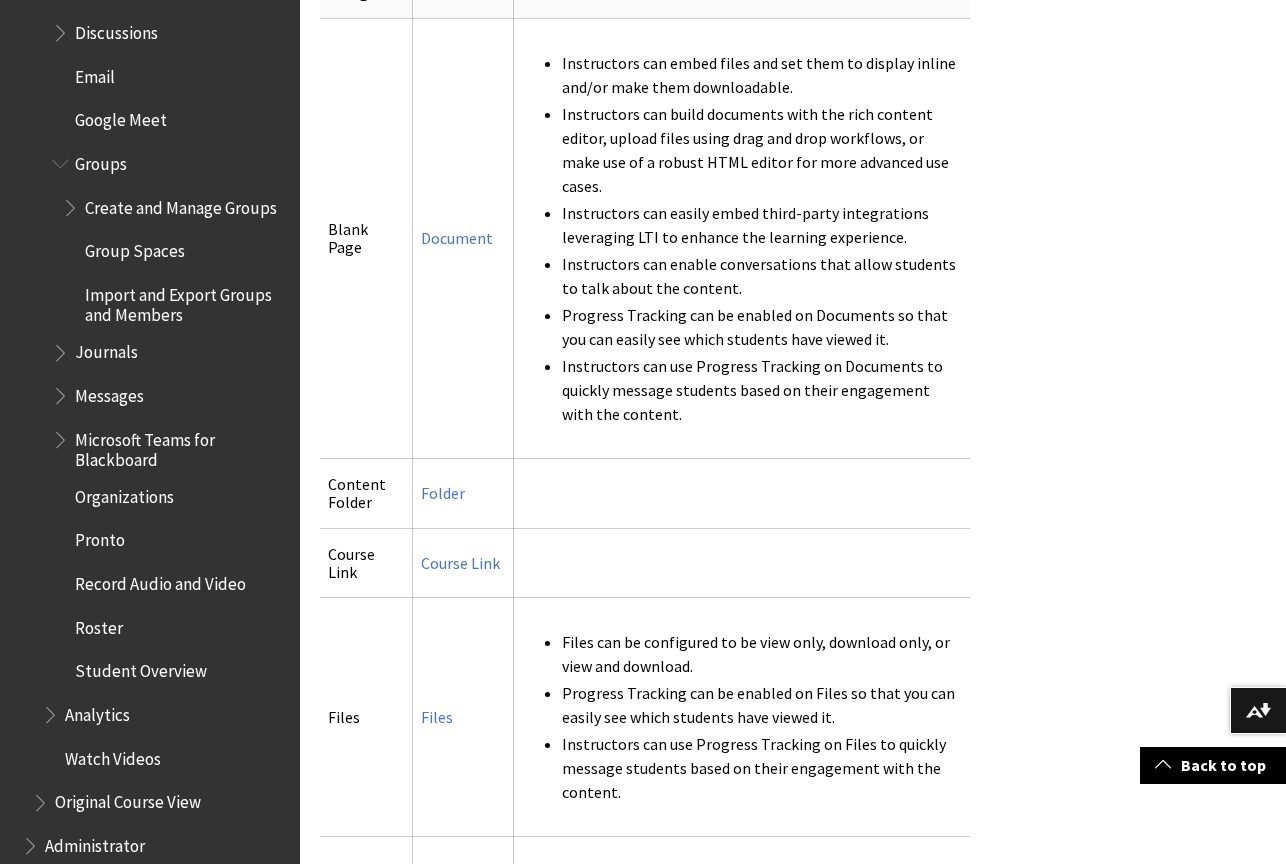 scroll, scrollTop: 3301, scrollLeft: 0, axis: vertical 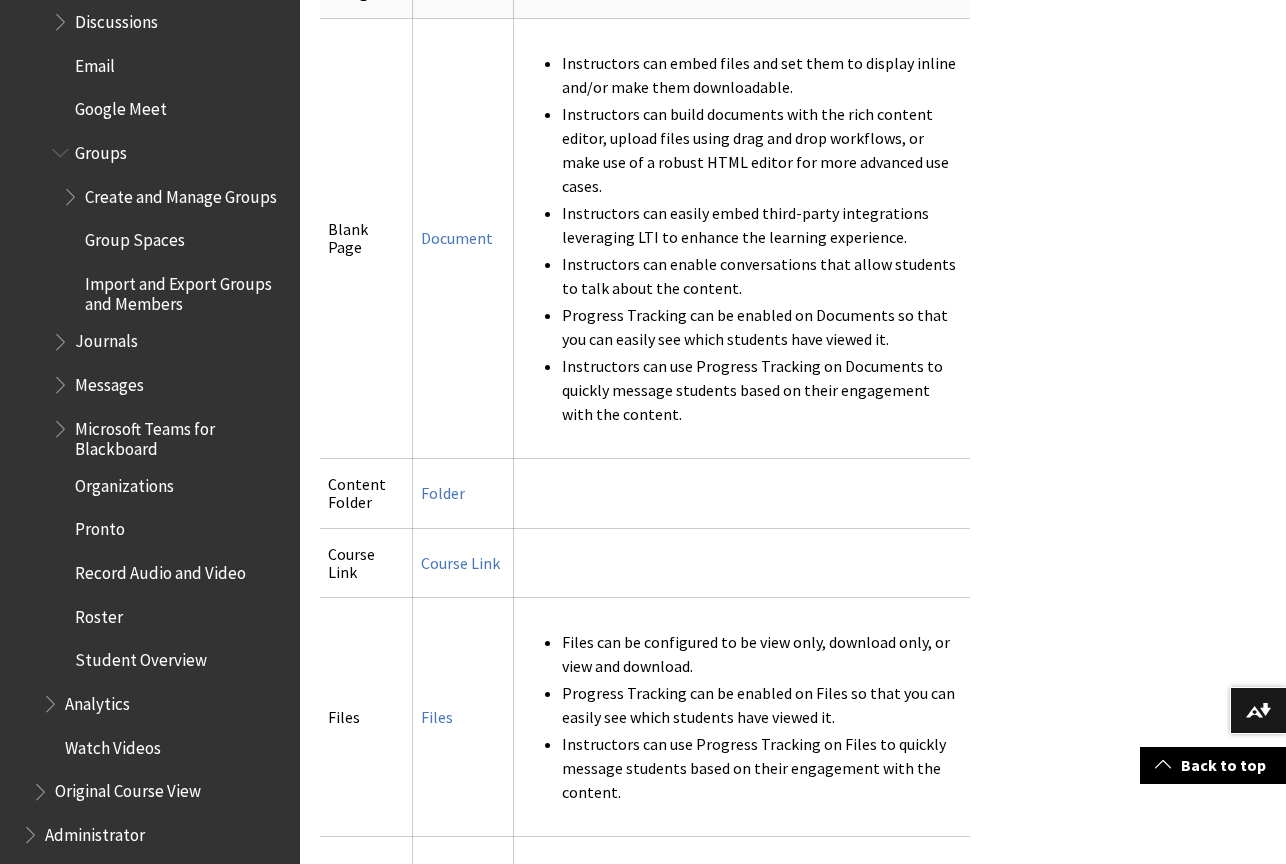 click at bounding box center (62, 424) 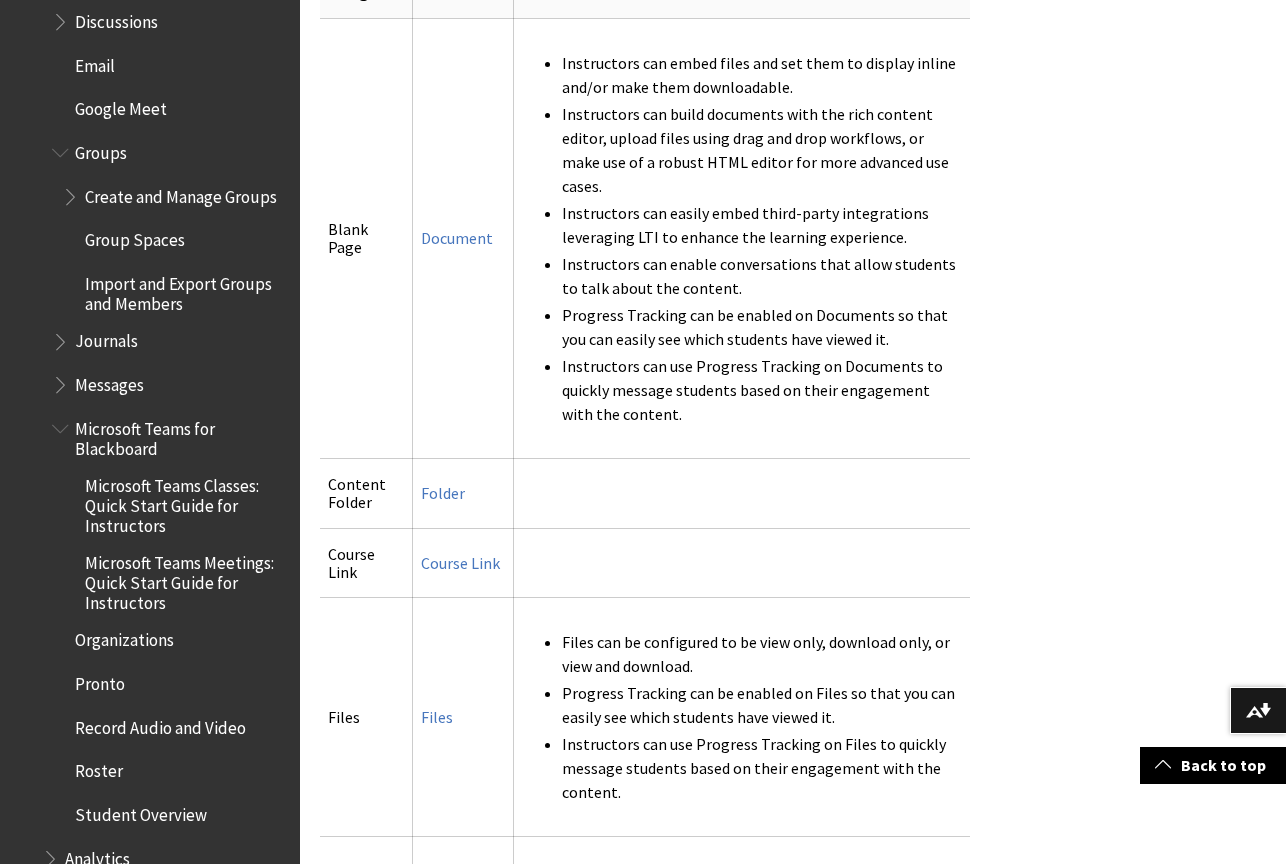 click at bounding box center [62, 380] 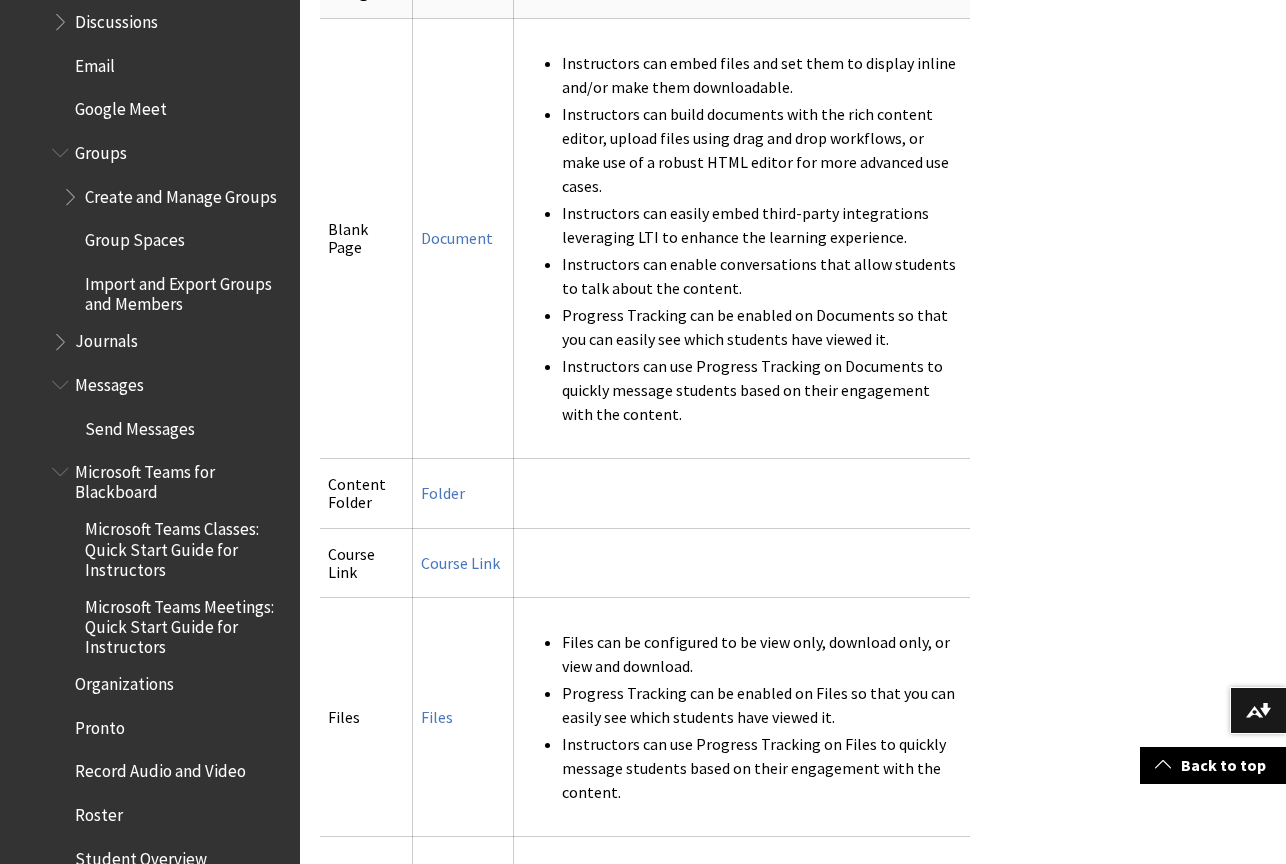 click at bounding box center (62, 337) 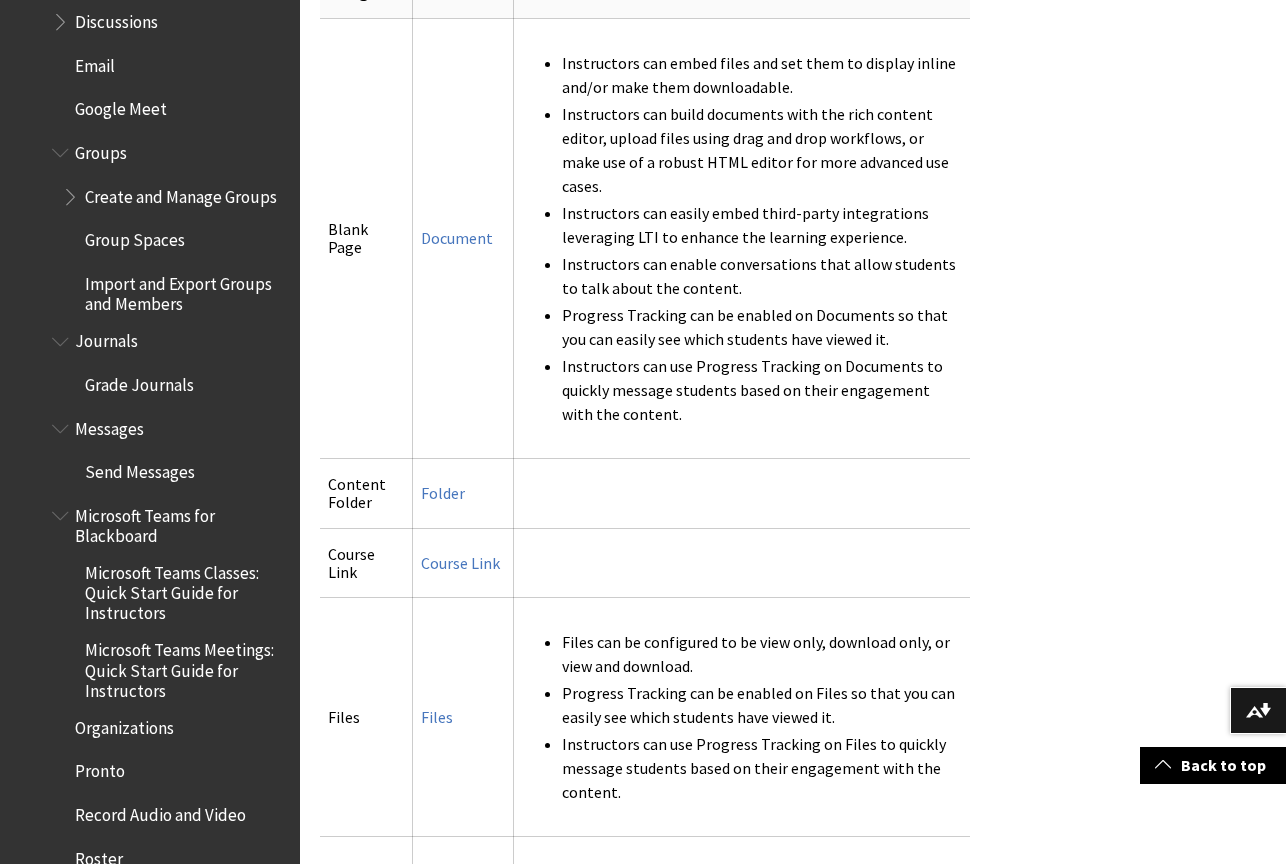 click on "Microsoft Teams Meetings: Quick Start Guide for Instructors" at bounding box center [185, 667] 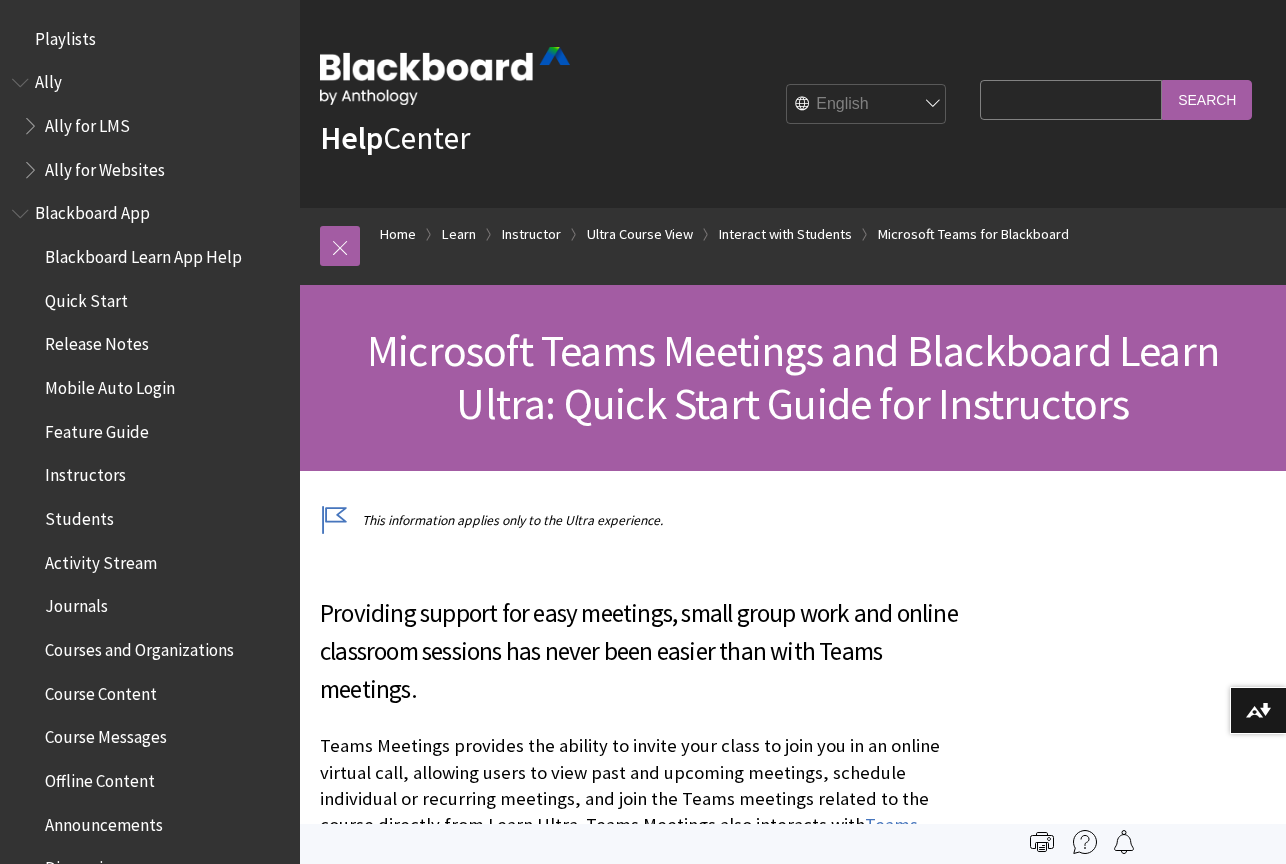 scroll, scrollTop: 0, scrollLeft: 0, axis: both 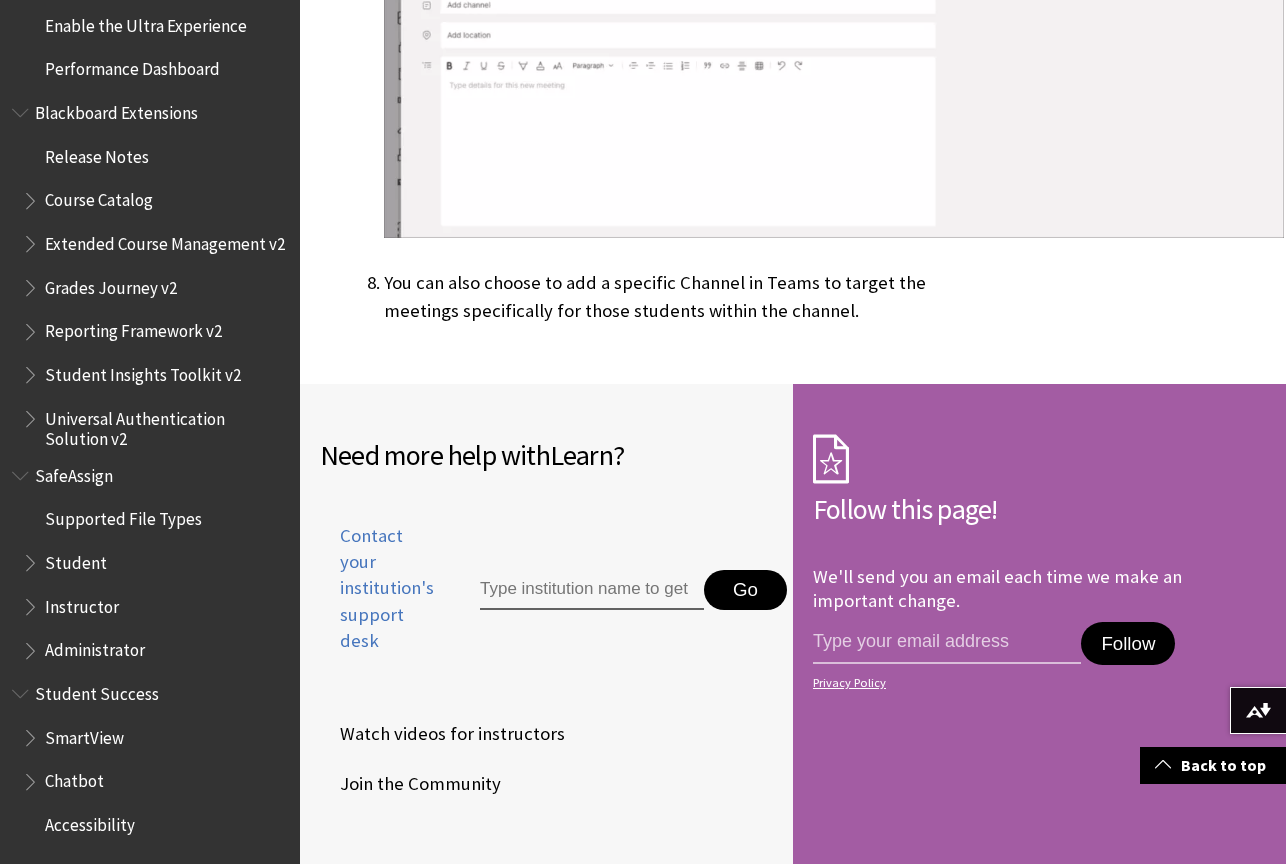 click at bounding box center [32, 777] 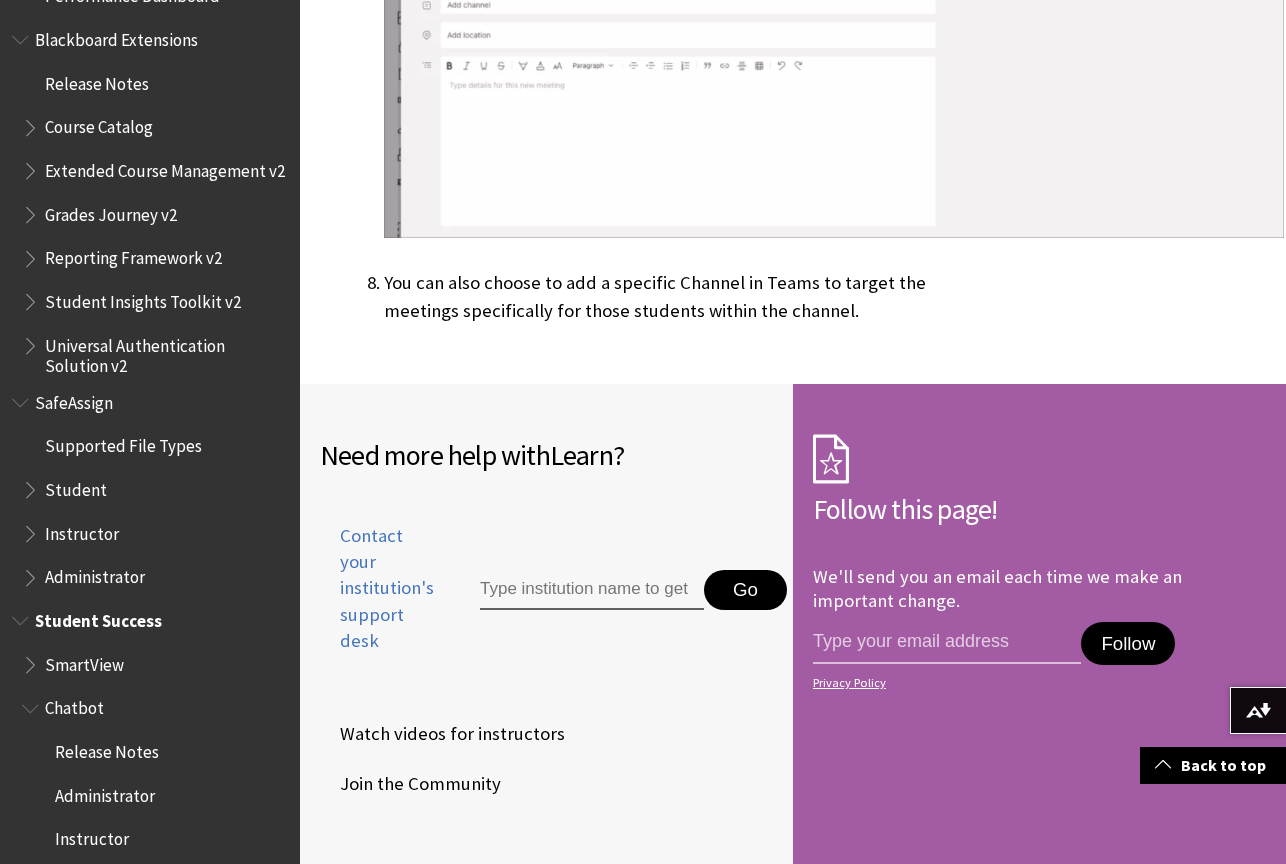 scroll, scrollTop: 4339, scrollLeft: 0, axis: vertical 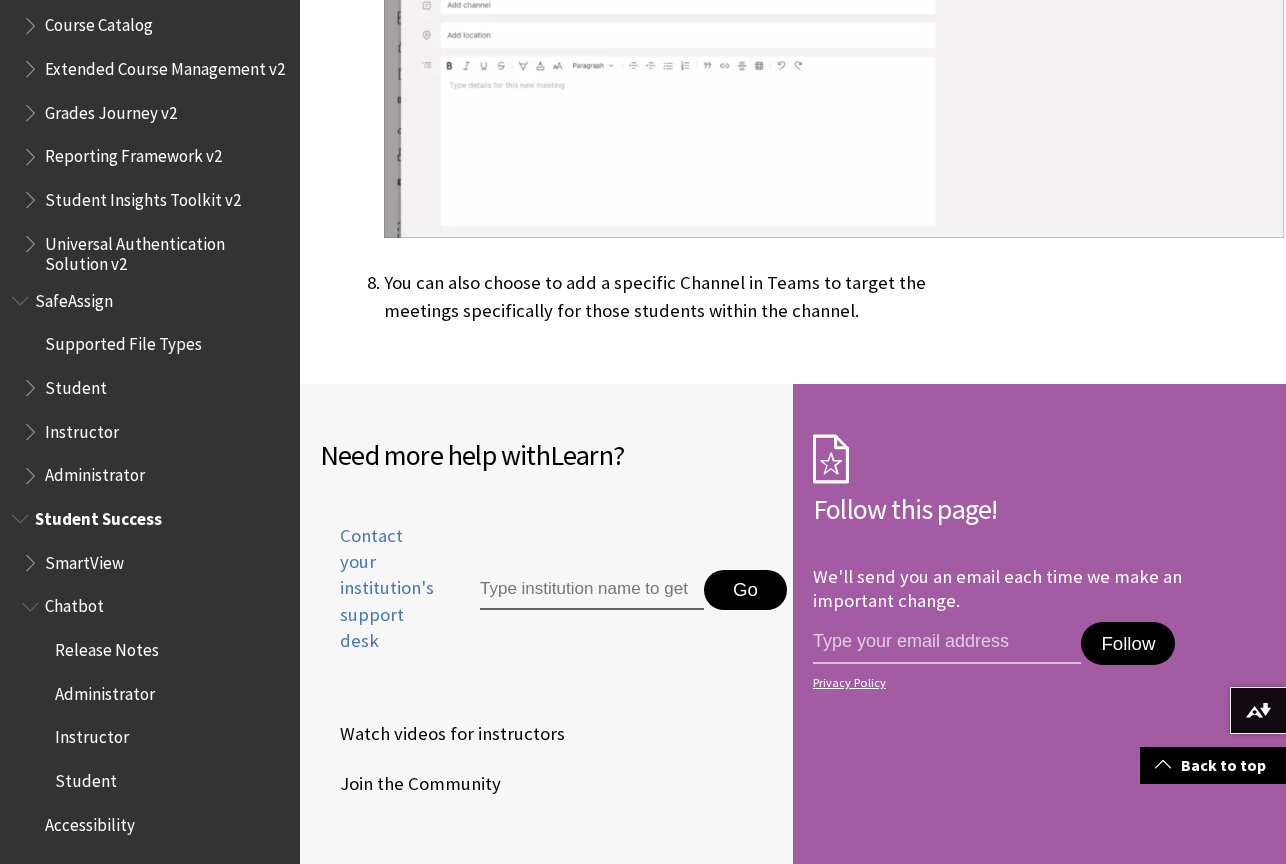 click on "Instructor" at bounding box center [92, 734] 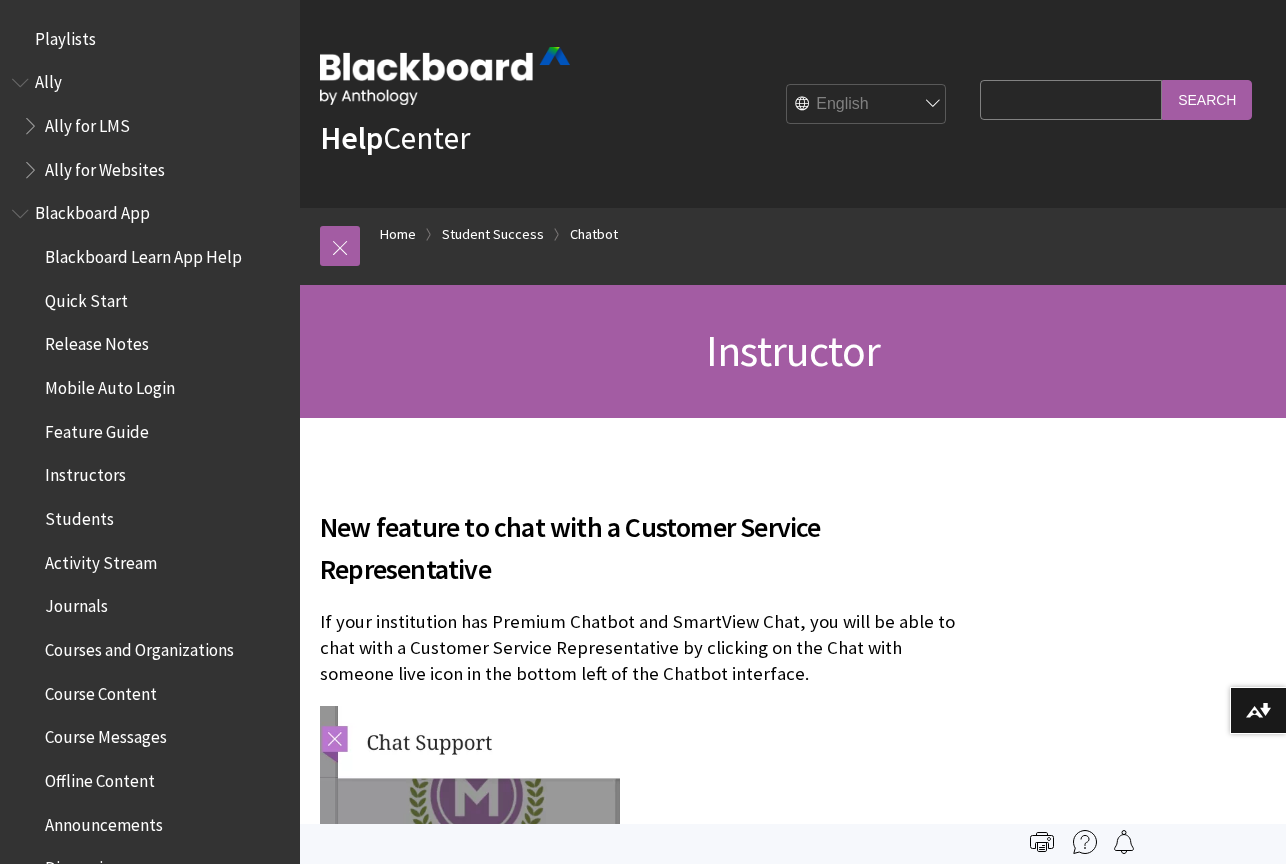 scroll, scrollTop: 0, scrollLeft: 0, axis: both 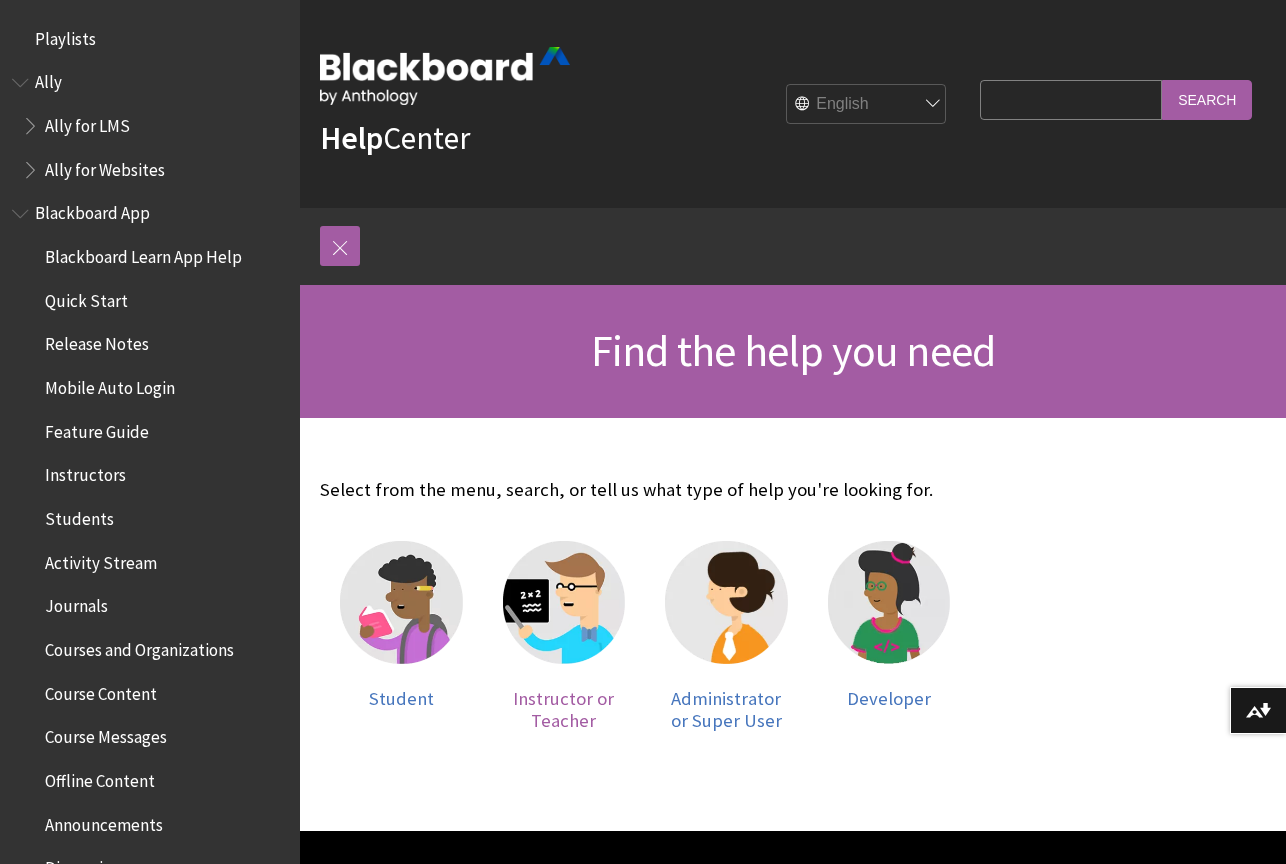 click on "Instructor or Teacher" at bounding box center (563, 709) 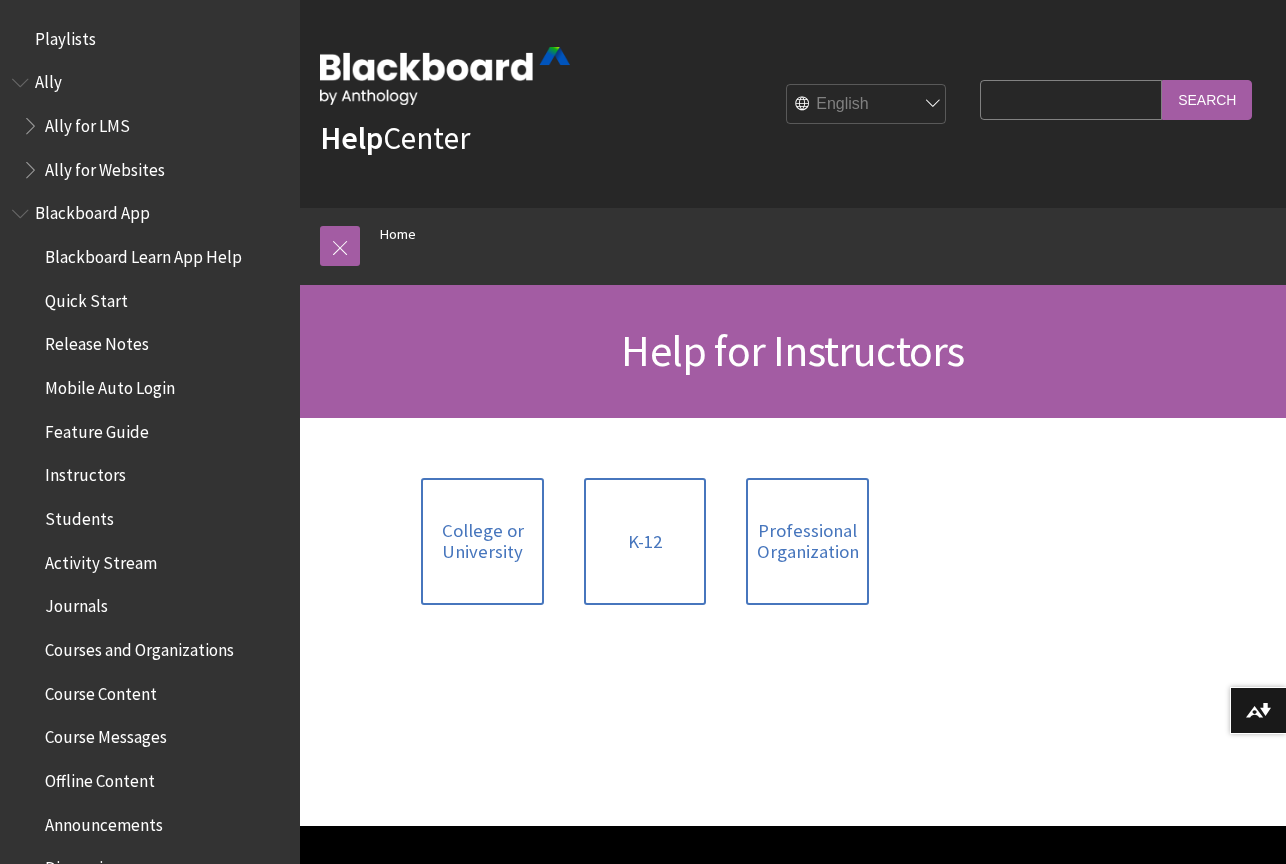 scroll, scrollTop: 0, scrollLeft: 0, axis: both 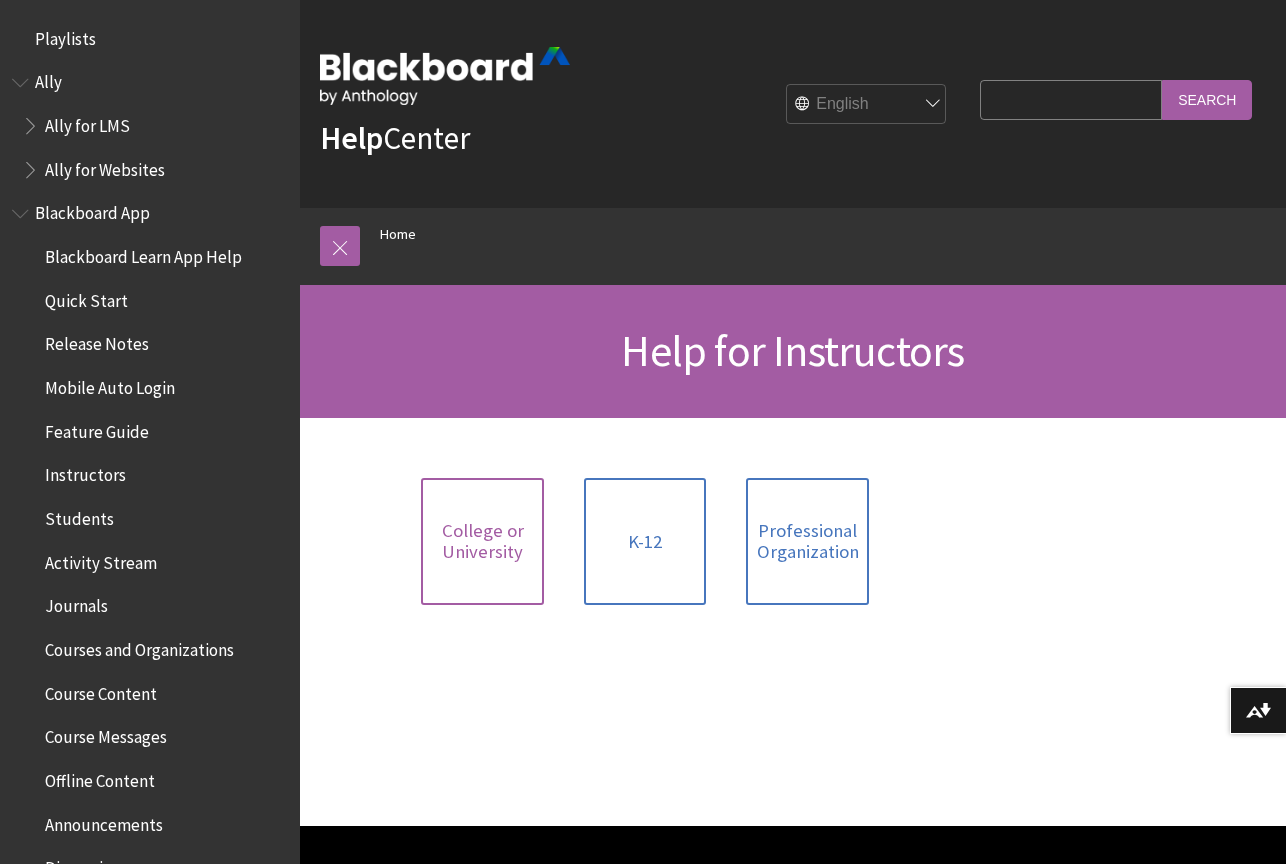 click on "College or University" at bounding box center [482, 541] 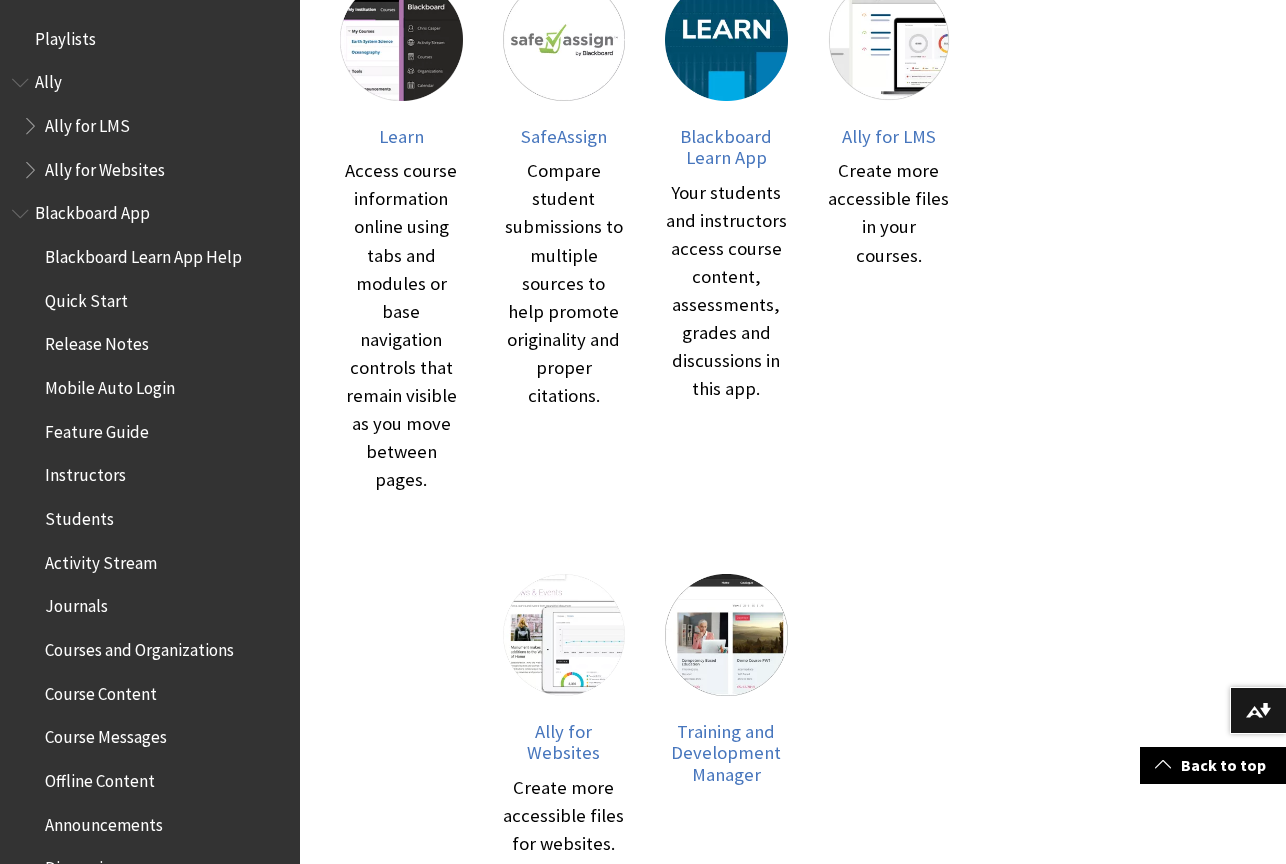 scroll, scrollTop: 500, scrollLeft: 0, axis: vertical 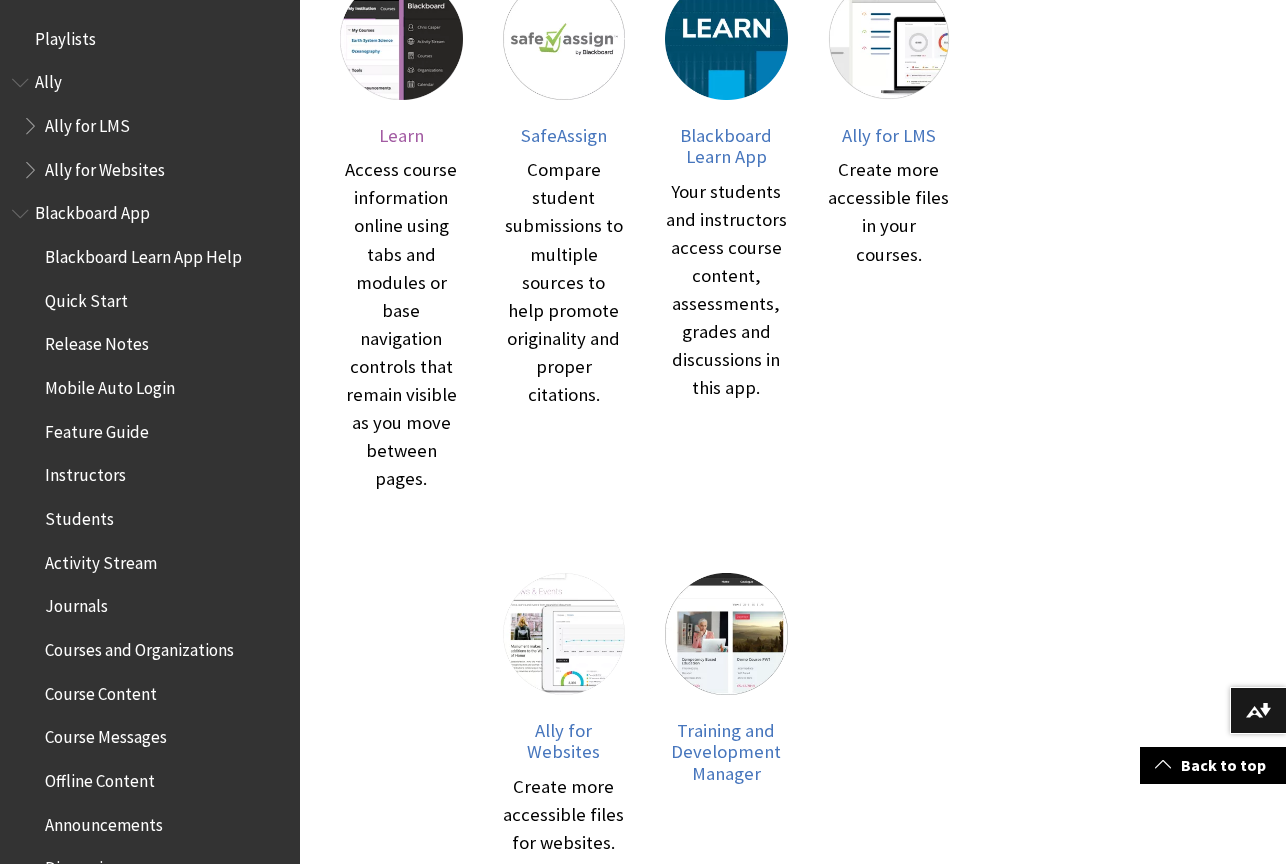 click on "Learn" at bounding box center (401, 135) 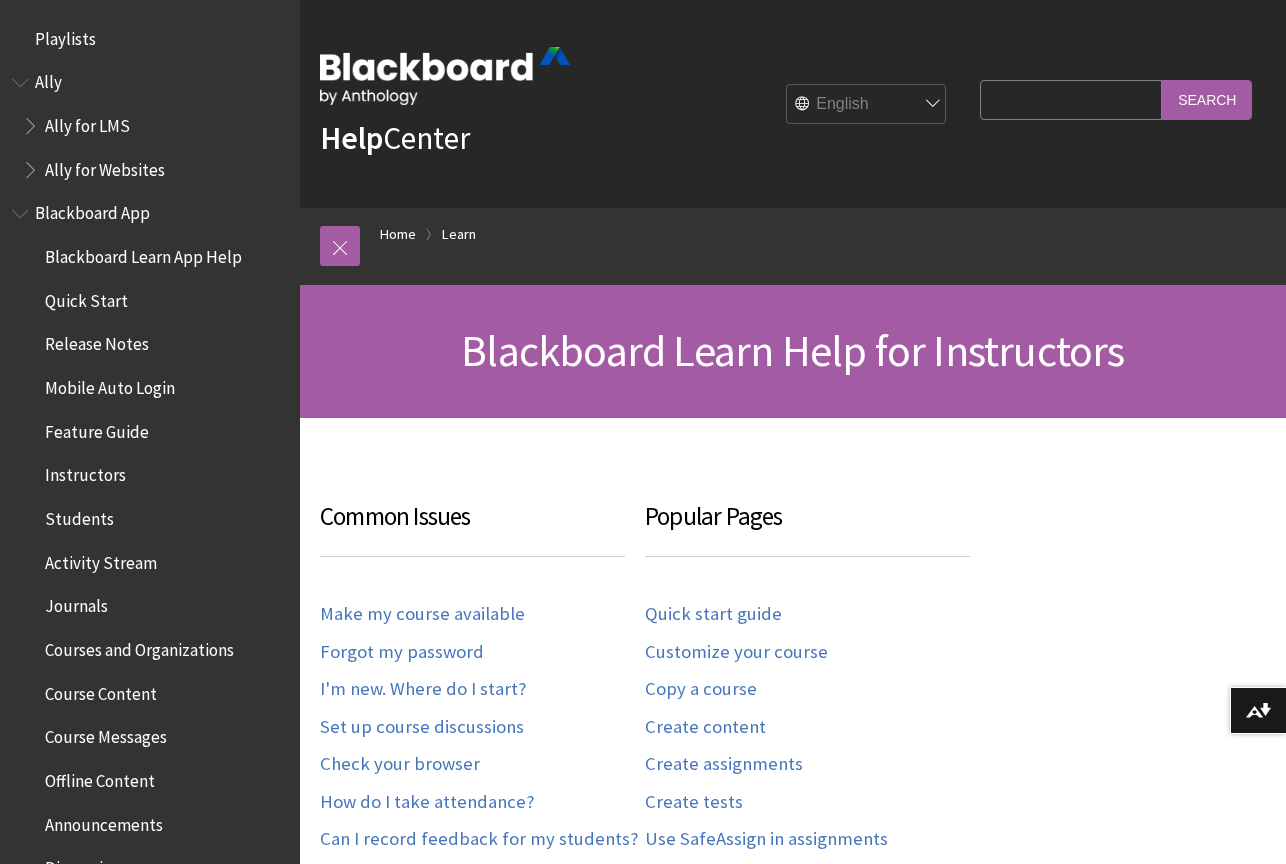 scroll, scrollTop: 0, scrollLeft: 0, axis: both 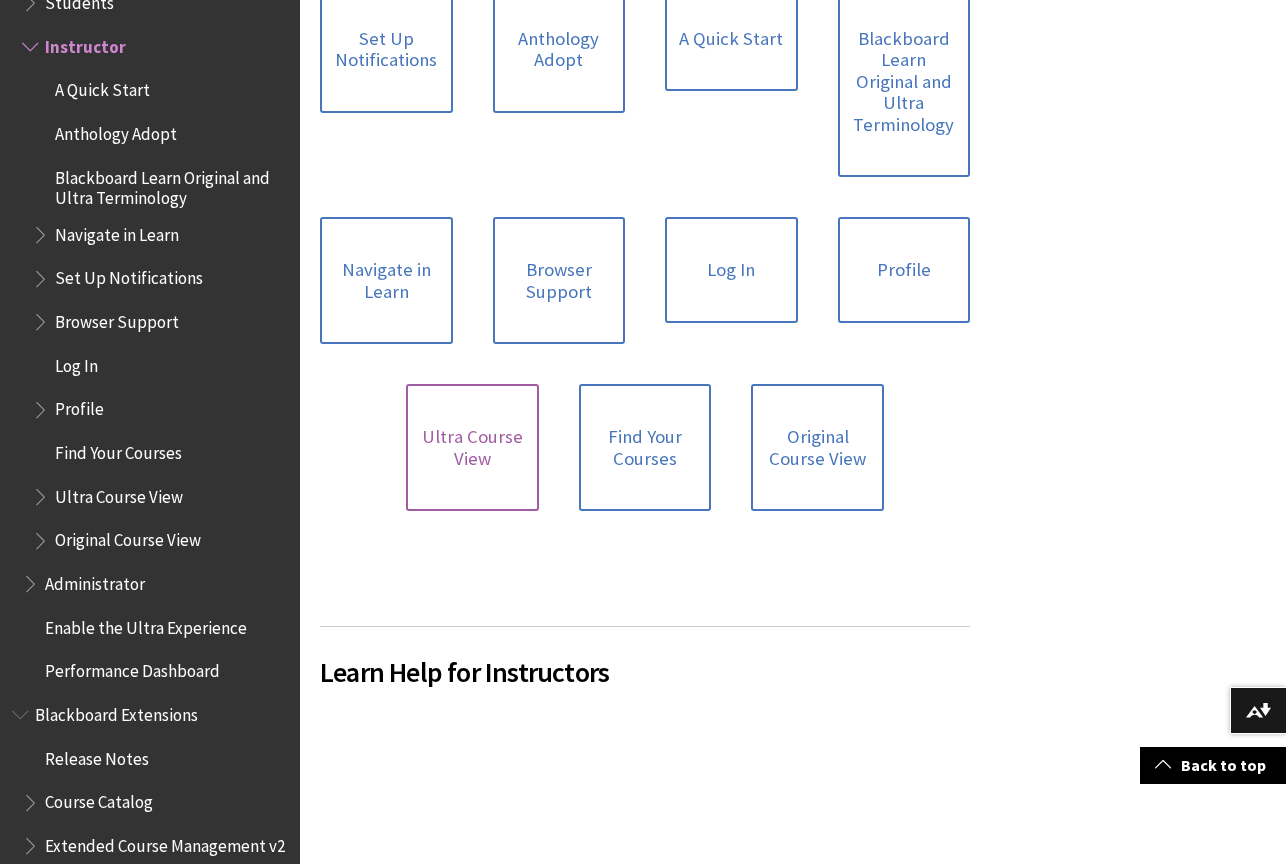 click on "Ultra Course View" at bounding box center [472, 447] 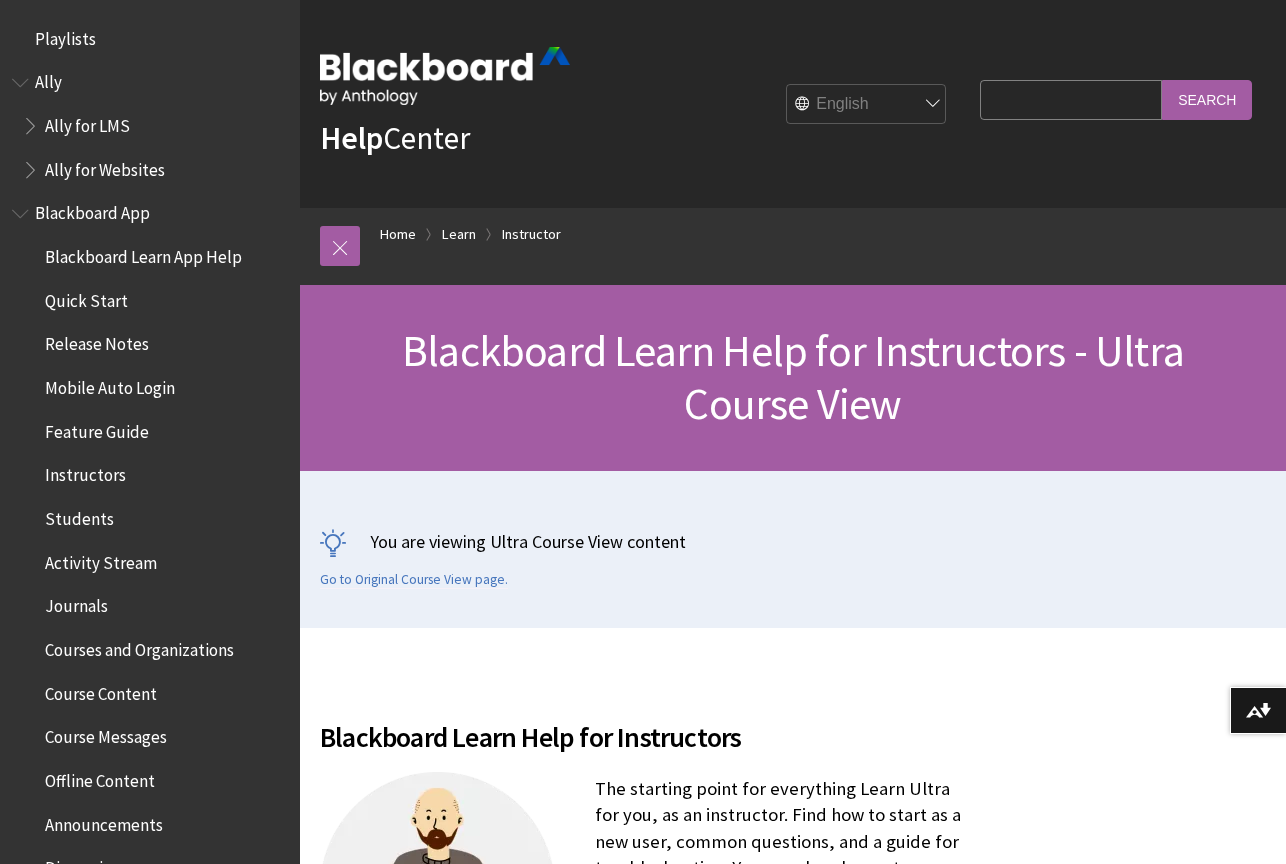 scroll, scrollTop: 400, scrollLeft: 0, axis: vertical 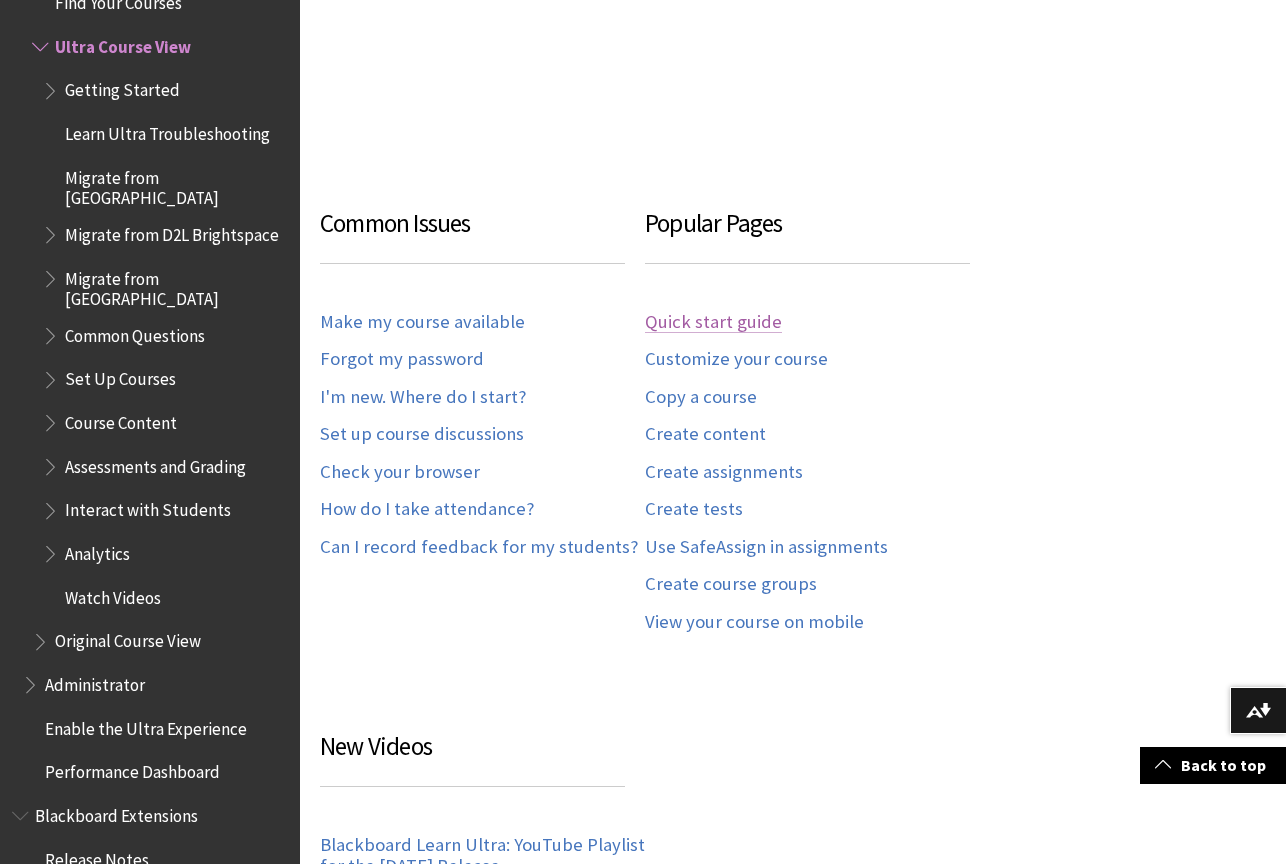 click on "Quick start guide" at bounding box center [713, 322] 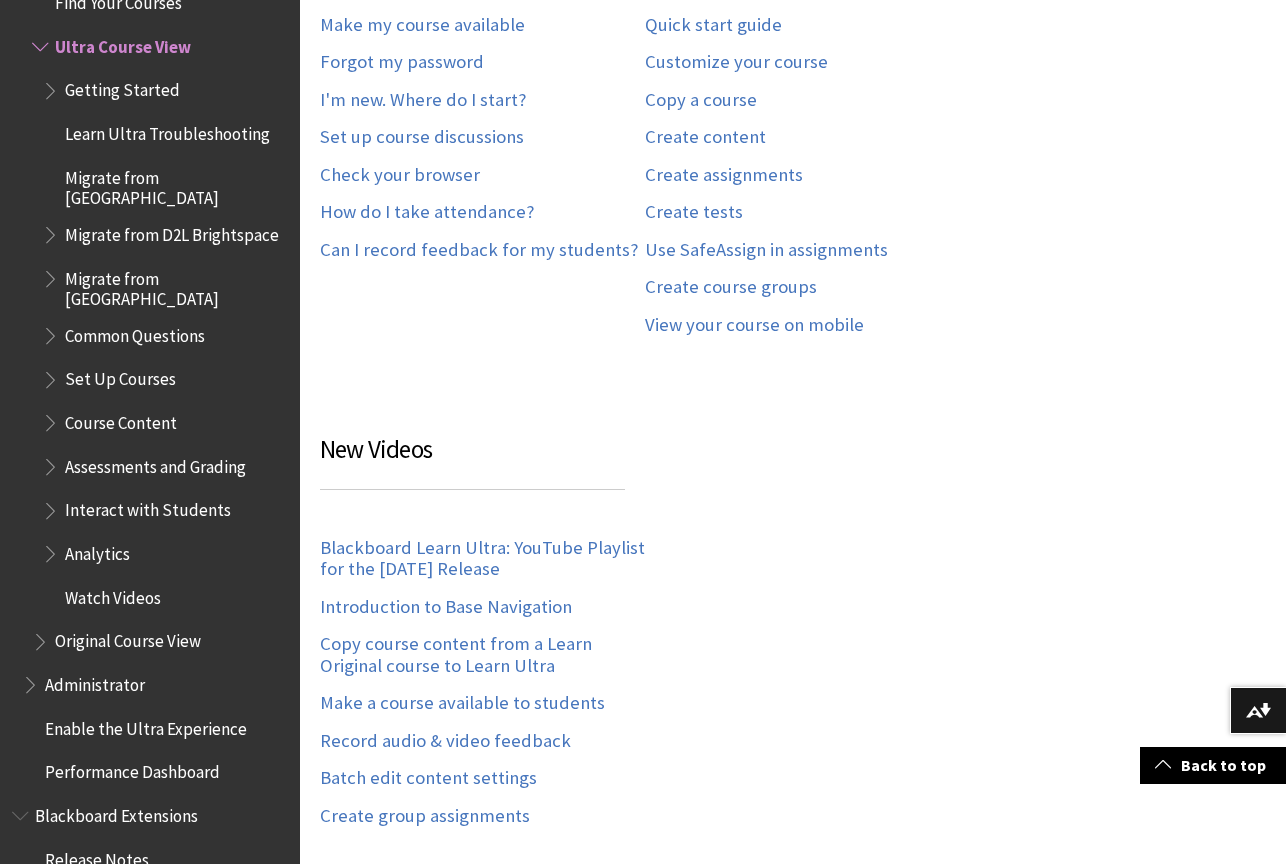 scroll, scrollTop: 1500, scrollLeft: 0, axis: vertical 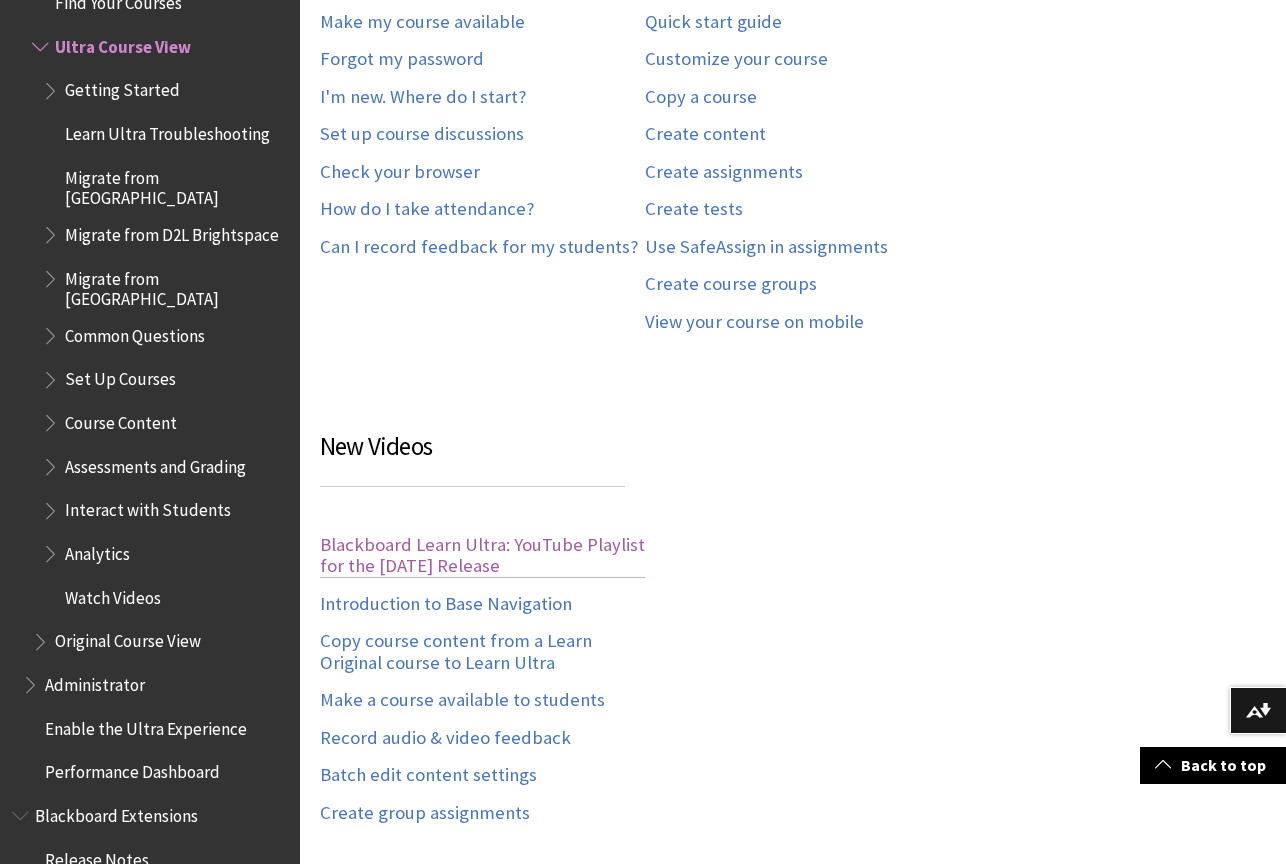 click on "Blackboard Learn Ultra: YouTube Playlist for the [DATE] Release" at bounding box center [482, 556] 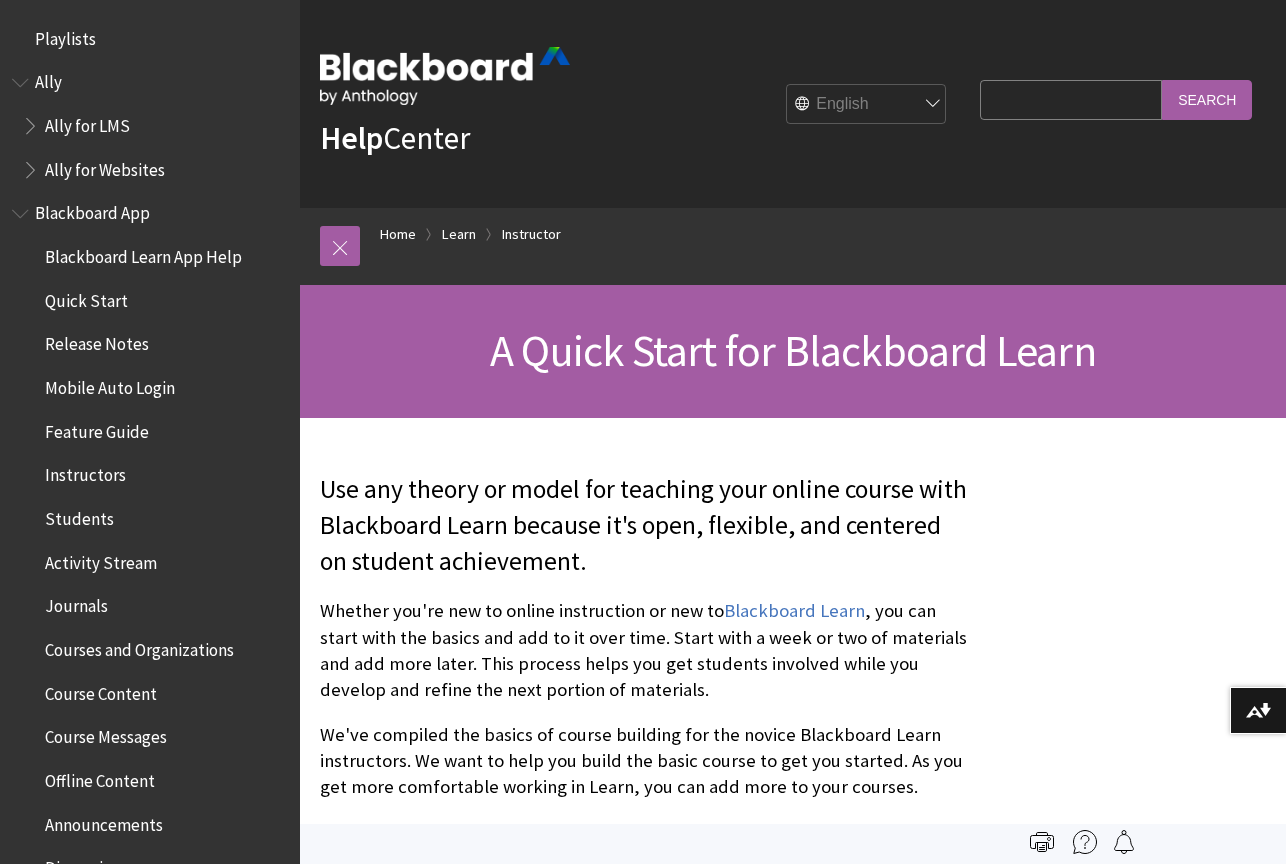 scroll, scrollTop: 0, scrollLeft: 0, axis: both 